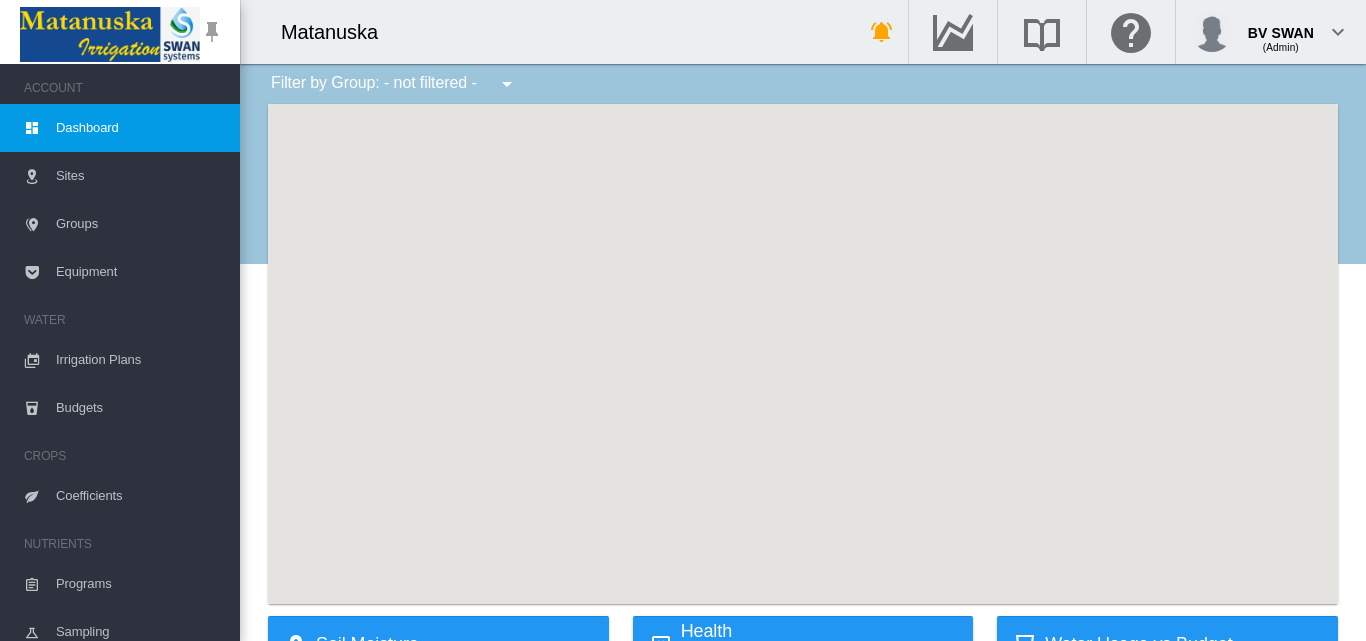 scroll, scrollTop: 0, scrollLeft: 0, axis: both 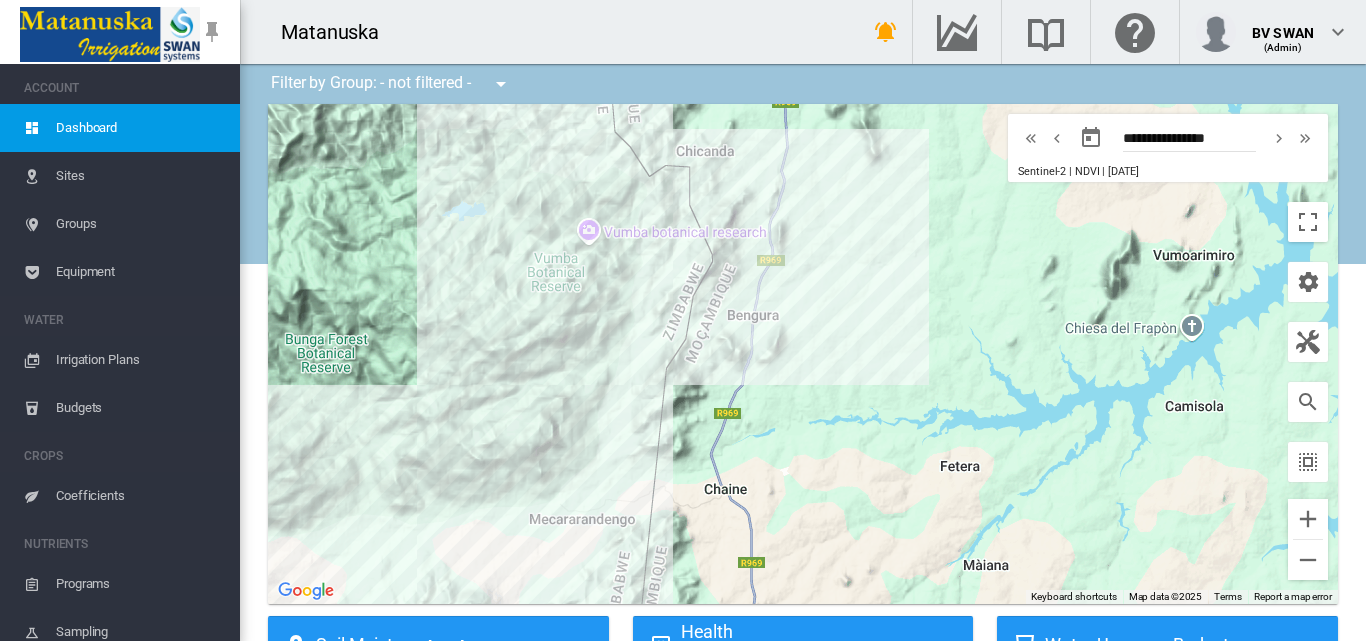 click on "Sites" at bounding box center (140, 176) 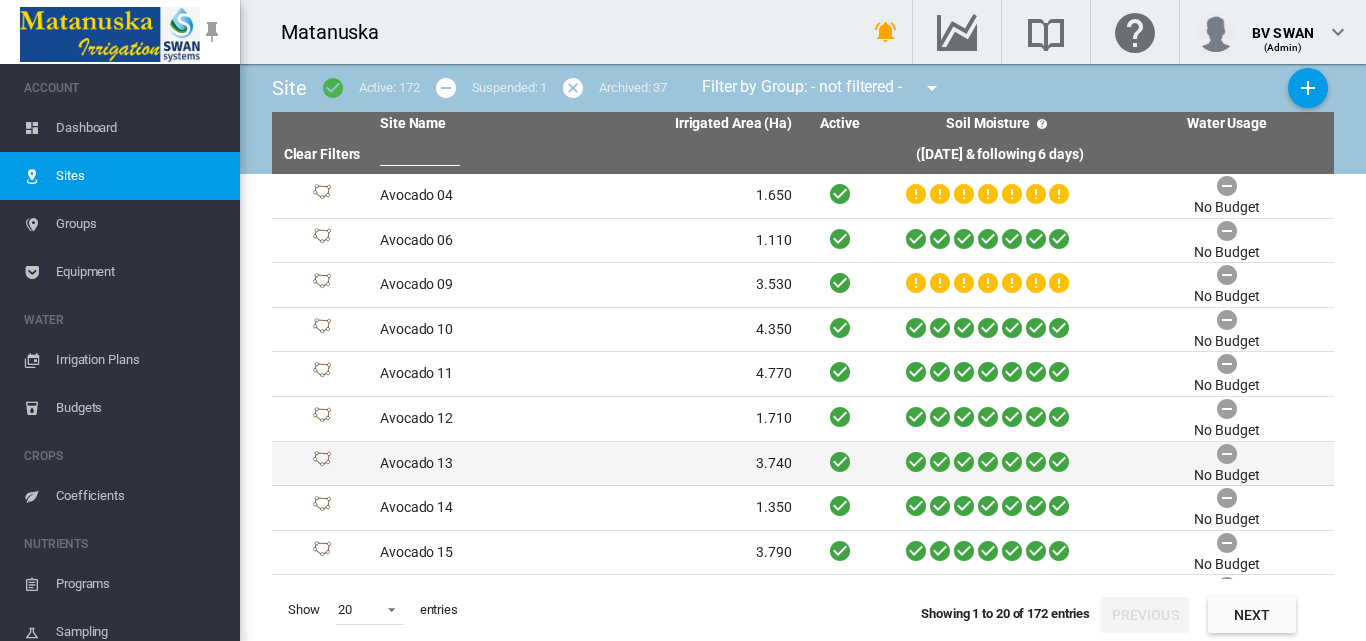 click on "Avocado 13" at bounding box center [479, 464] 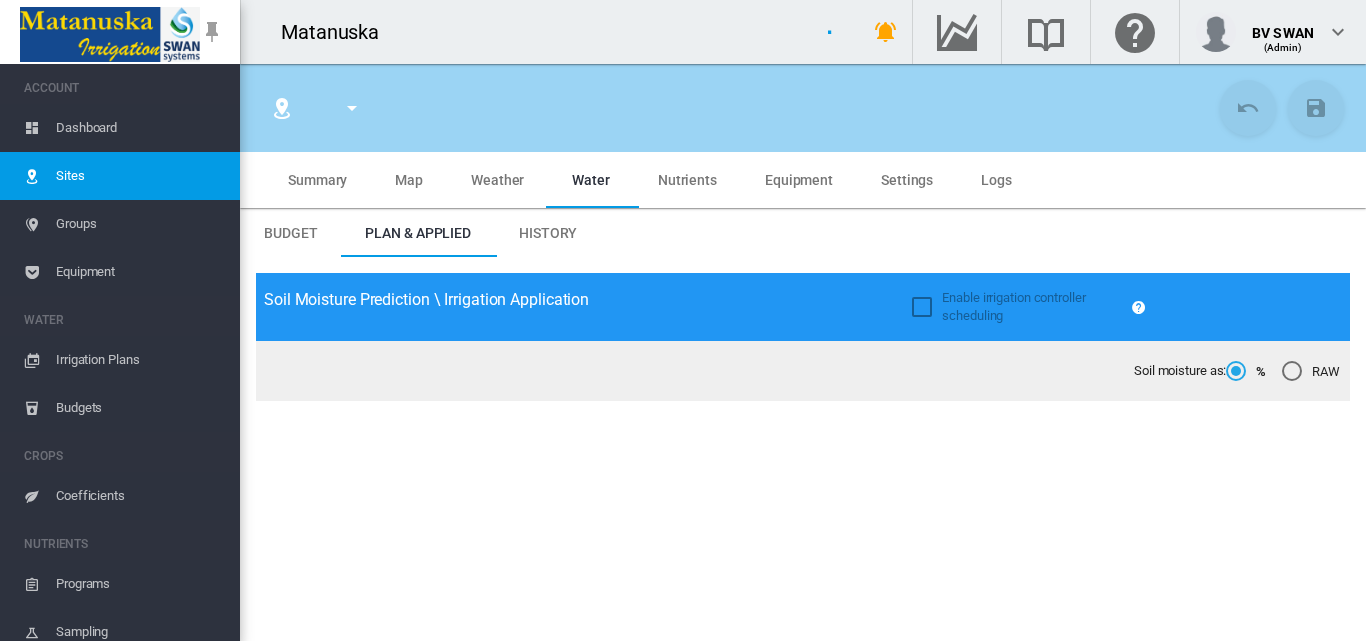 type on "*****" 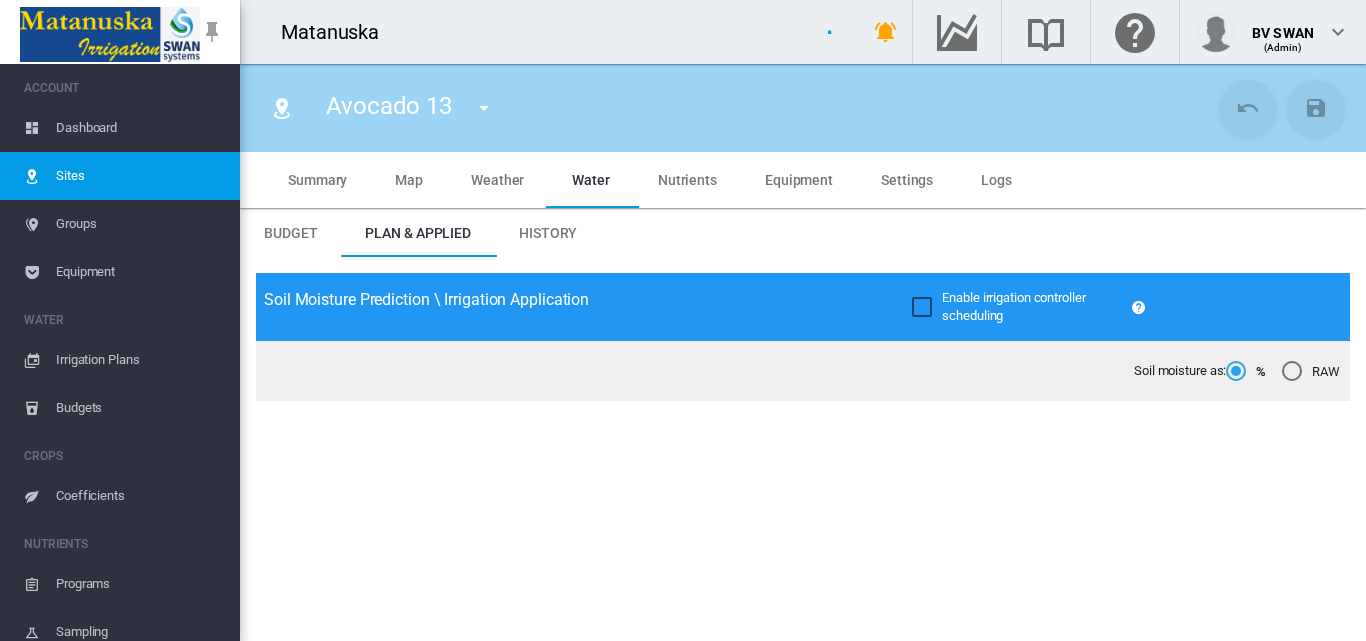 type on "**********" 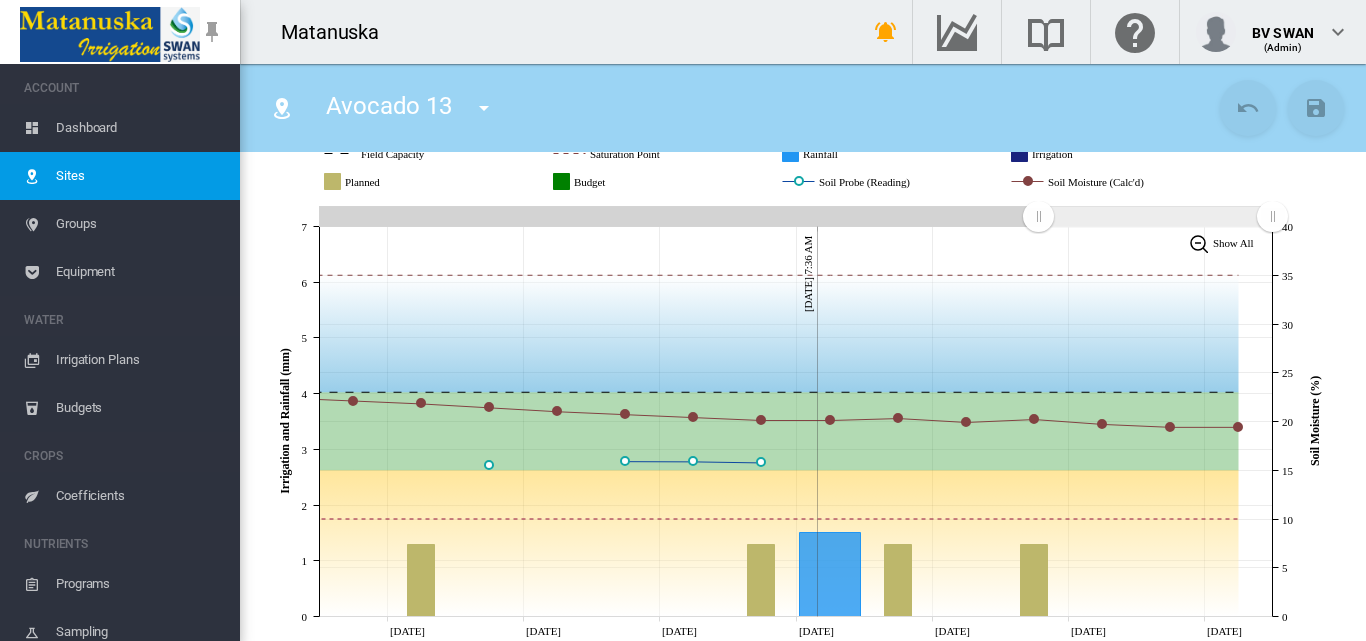 scroll, scrollTop: 0, scrollLeft: 0, axis: both 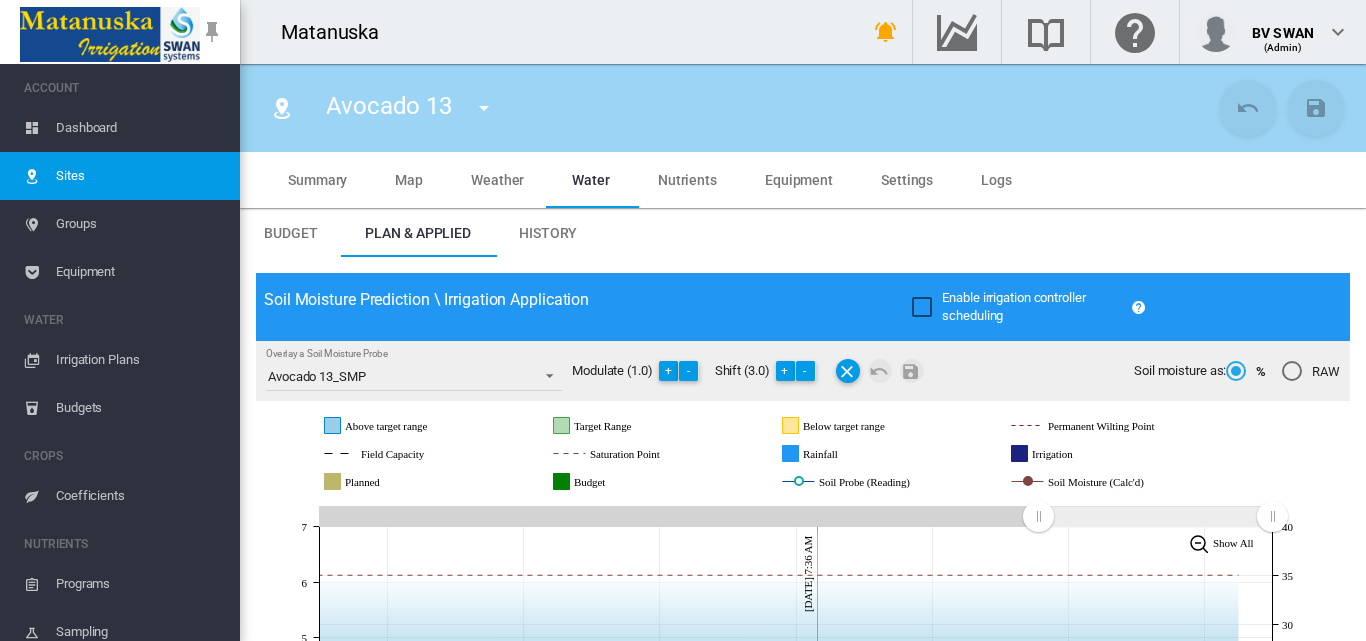click on "Weather" at bounding box center [497, 180] 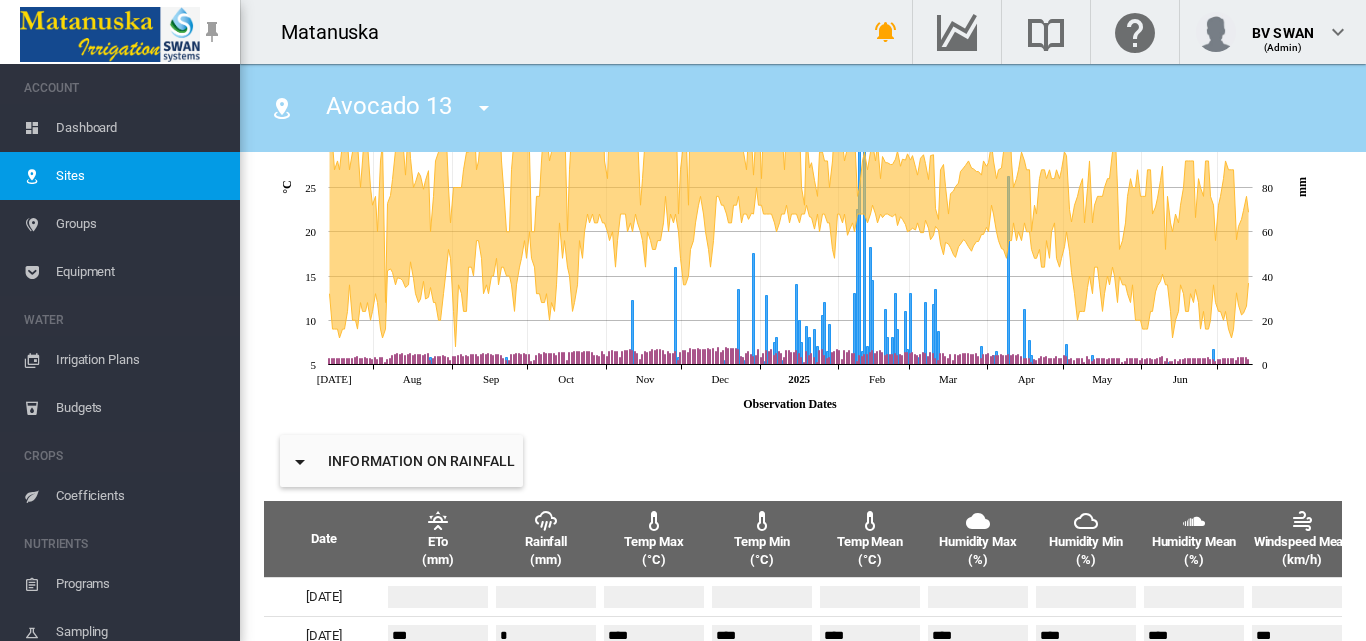 scroll, scrollTop: 500, scrollLeft: 0, axis: vertical 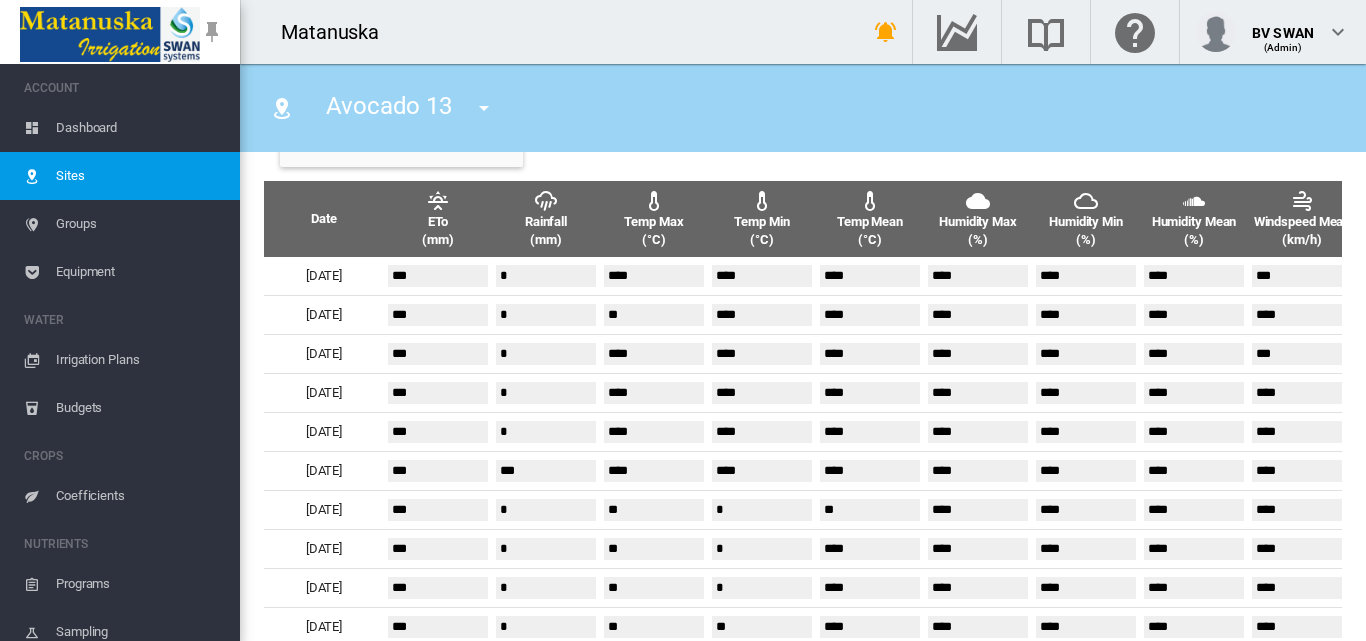click at bounding box center (484, 108) 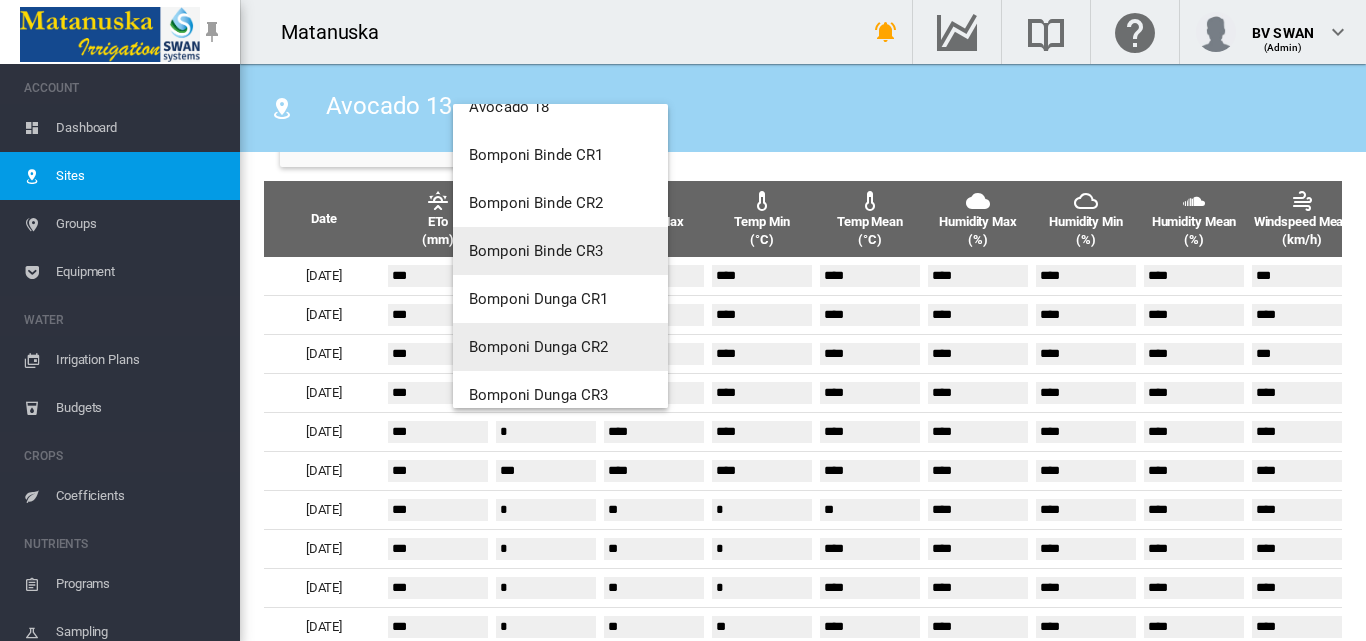 scroll, scrollTop: 400, scrollLeft: 0, axis: vertical 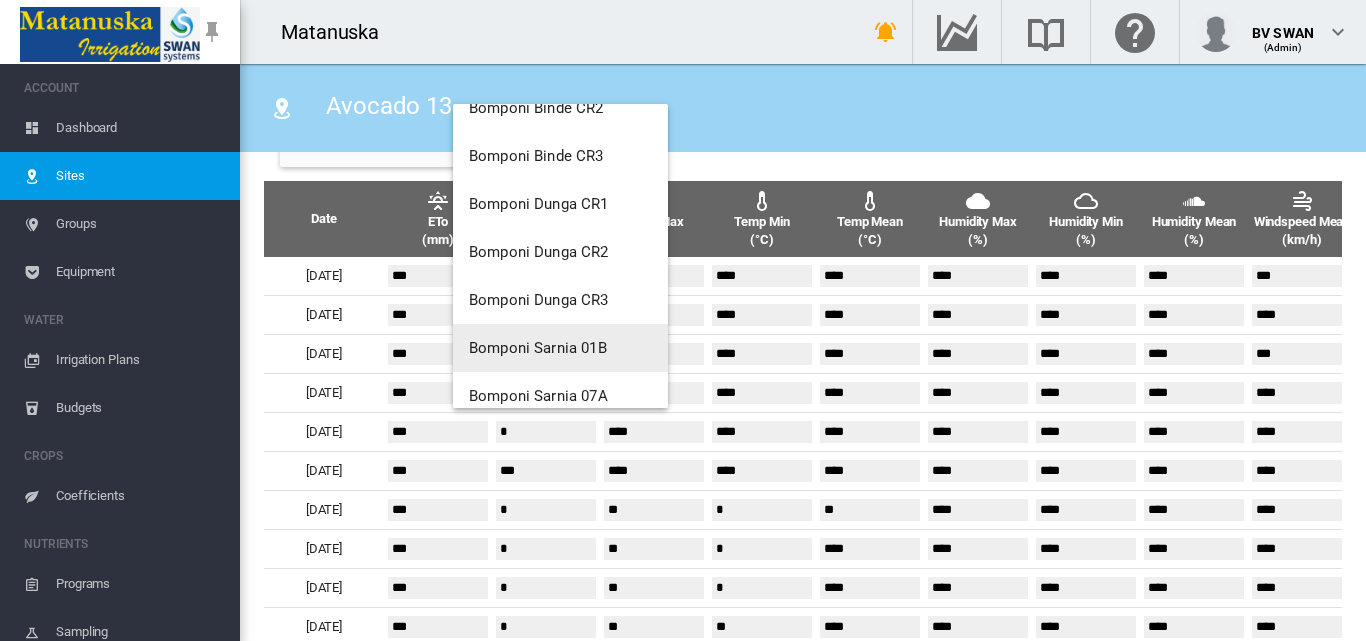 click on "Bomponi Sarnia 01B" at bounding box center [560, 348] 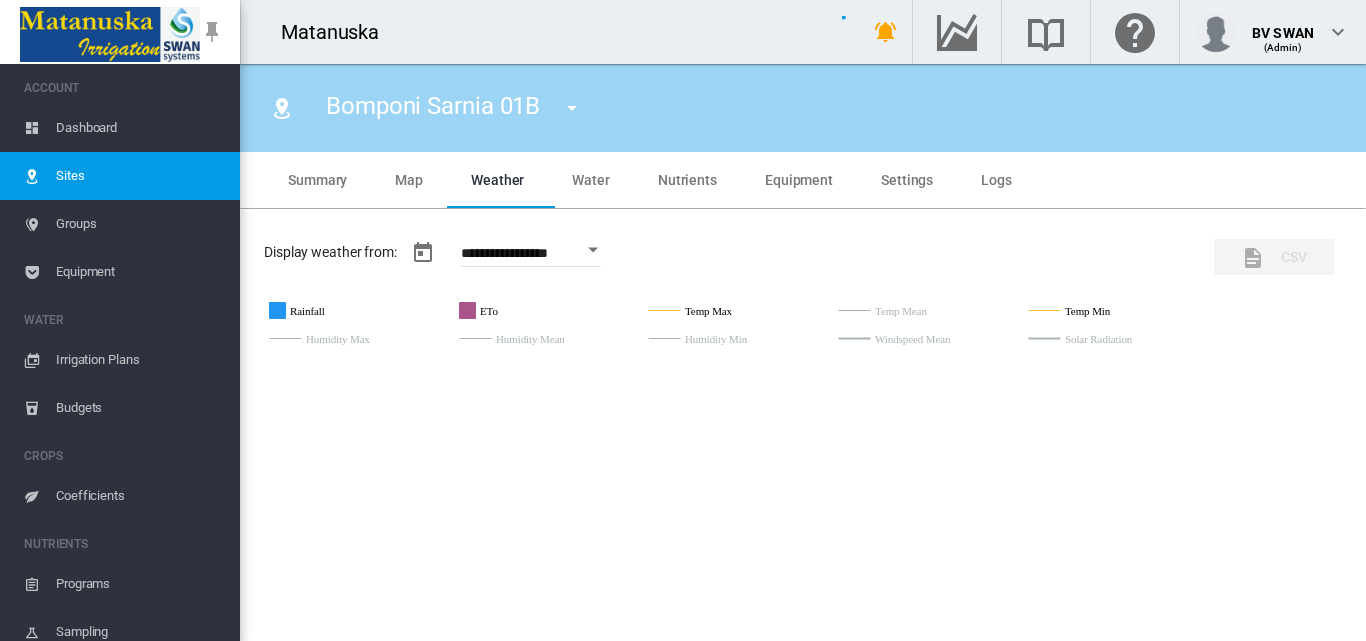 type on "**********" 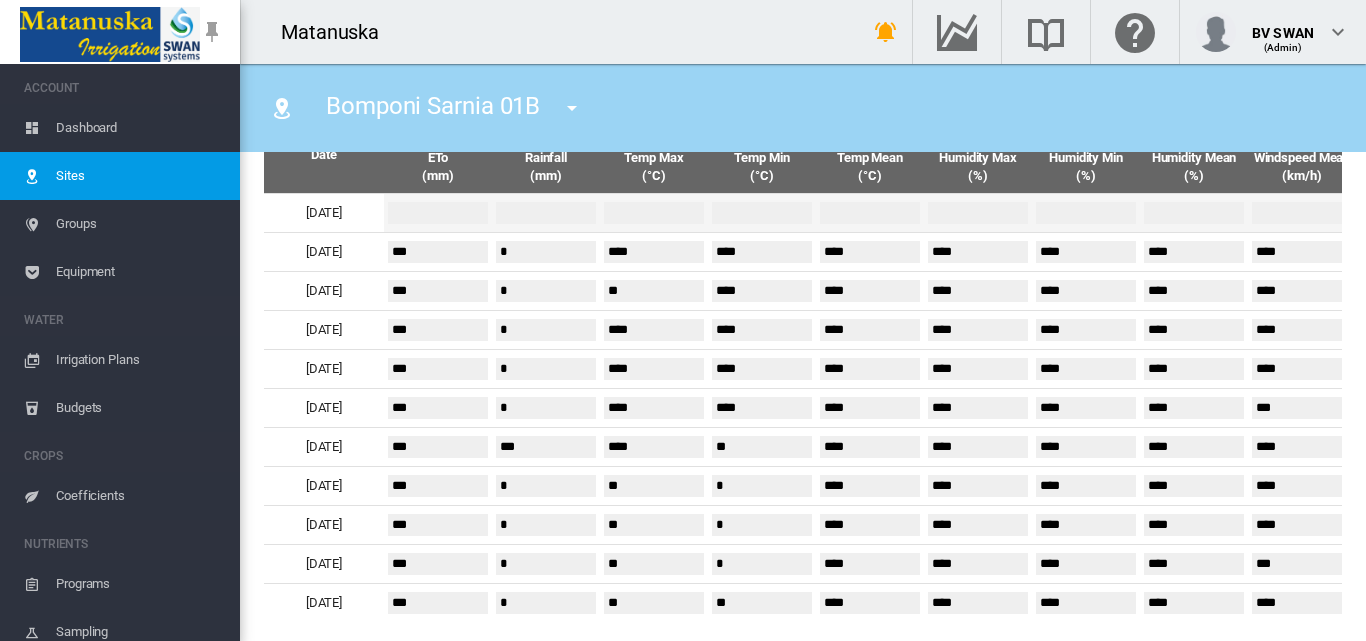 scroll, scrollTop: 684, scrollLeft: 0, axis: vertical 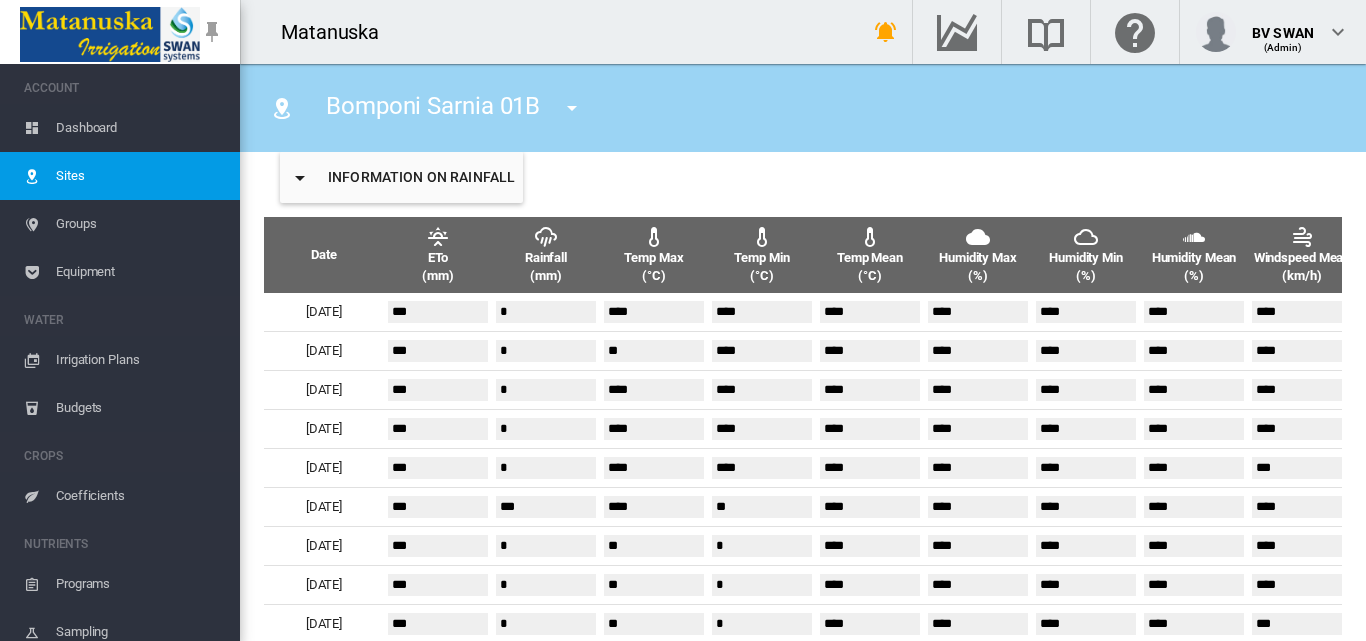 click at bounding box center [572, 108] 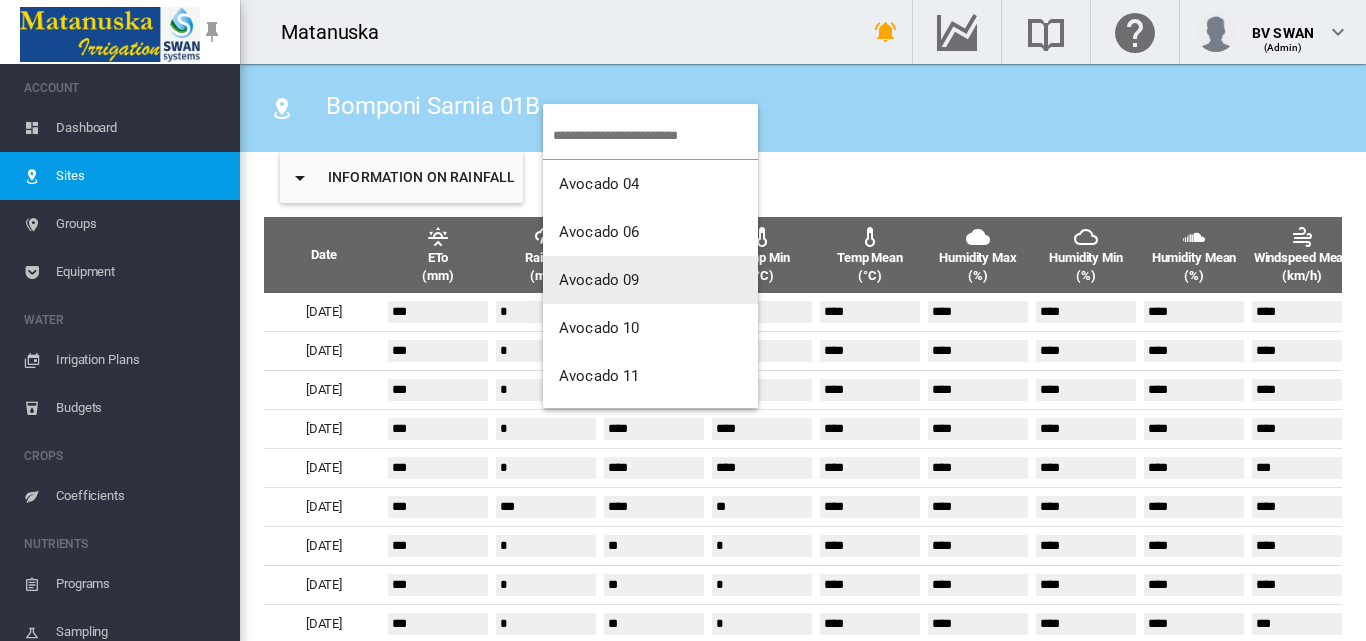 scroll, scrollTop: 199, scrollLeft: 0, axis: vertical 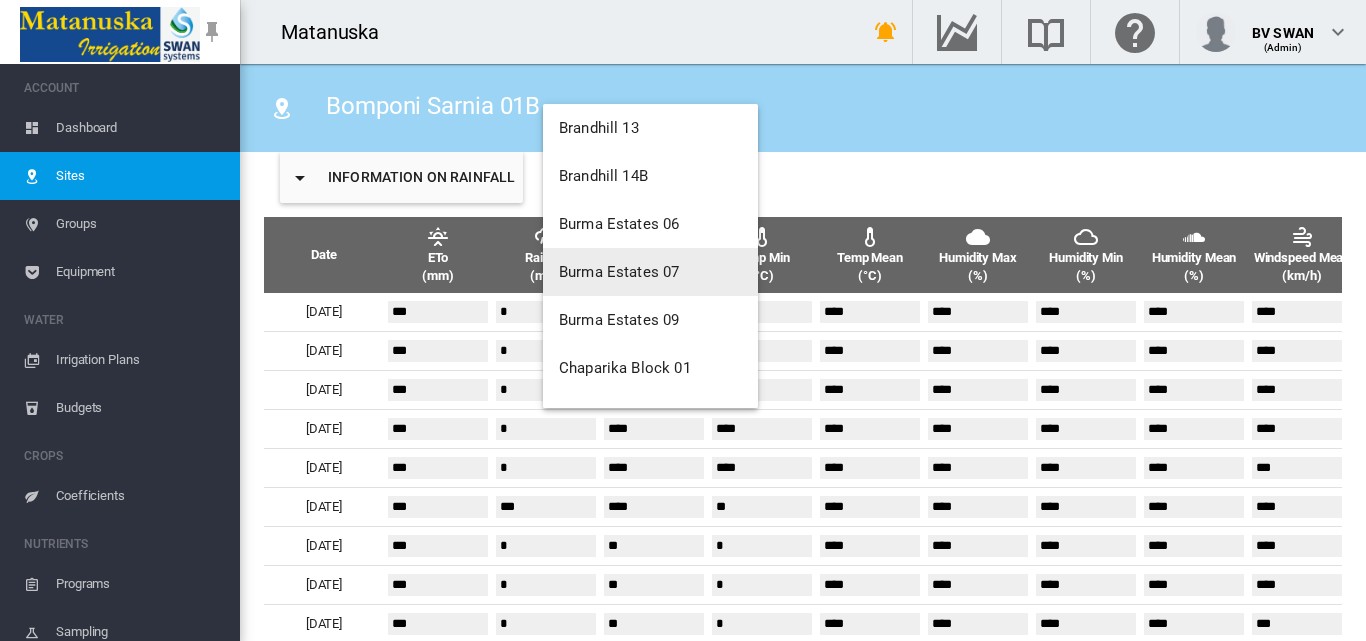 click on "Burma Estates 07" at bounding box center [650, 272] 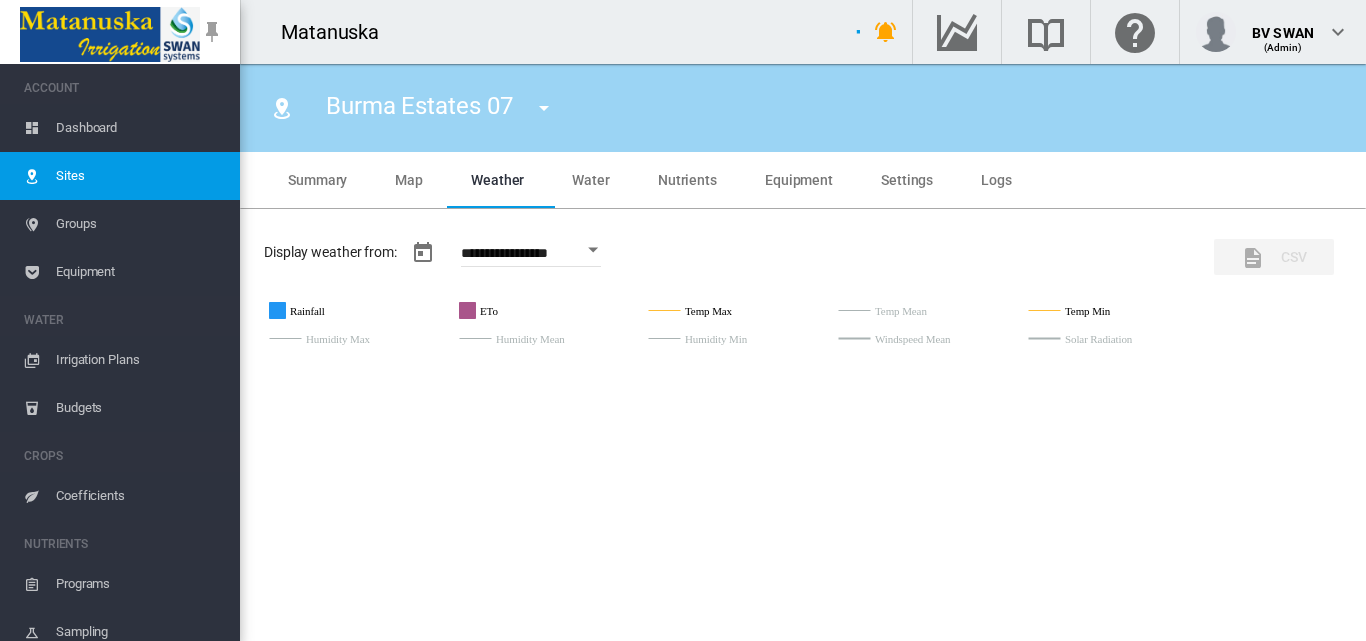 type on "**********" 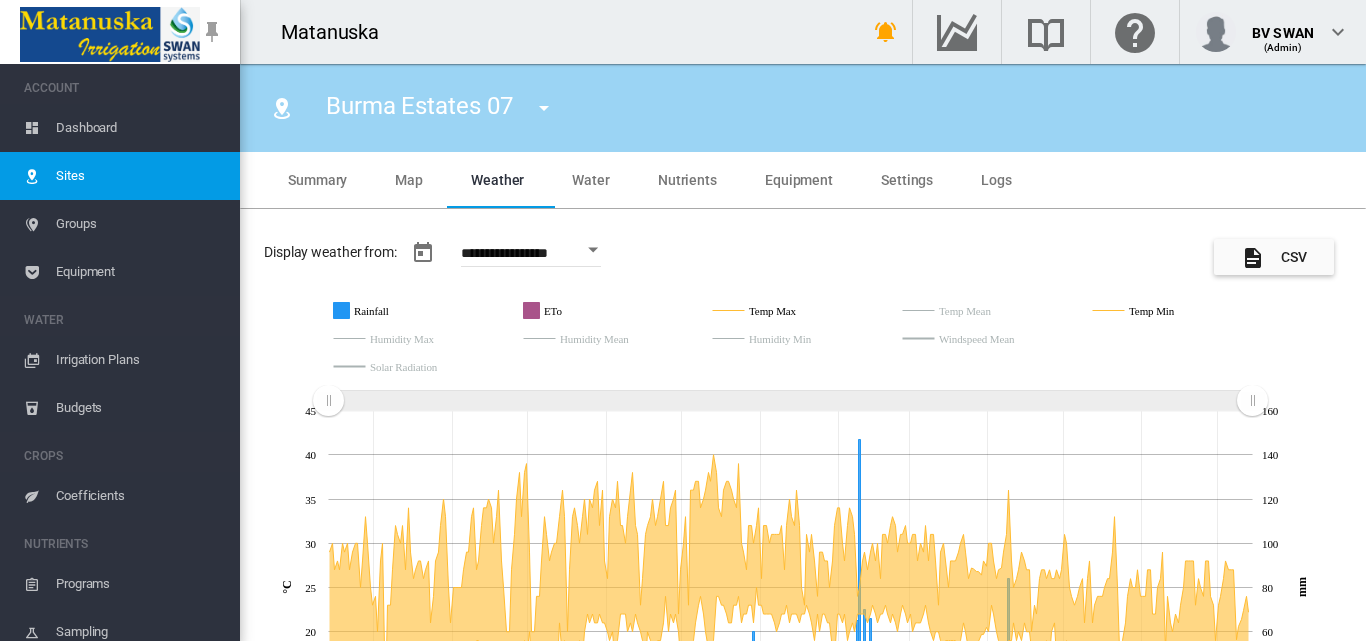 scroll, scrollTop: 676, scrollLeft: 0, axis: vertical 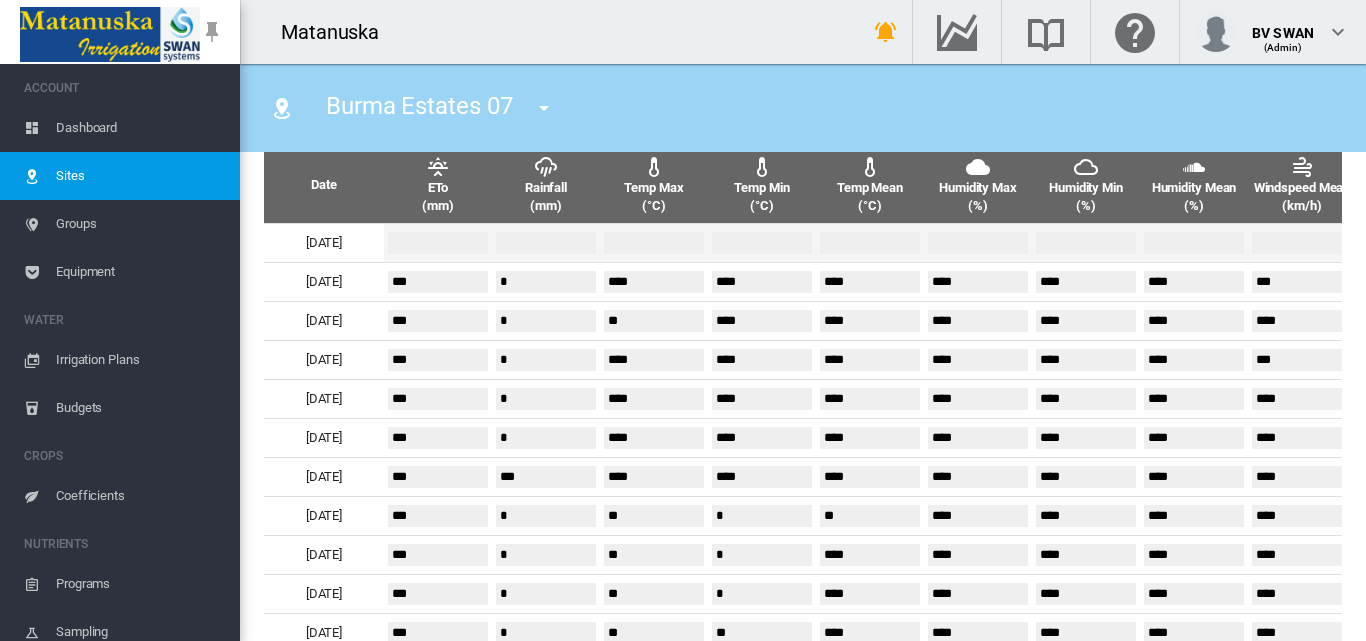 click at bounding box center [438, 243] 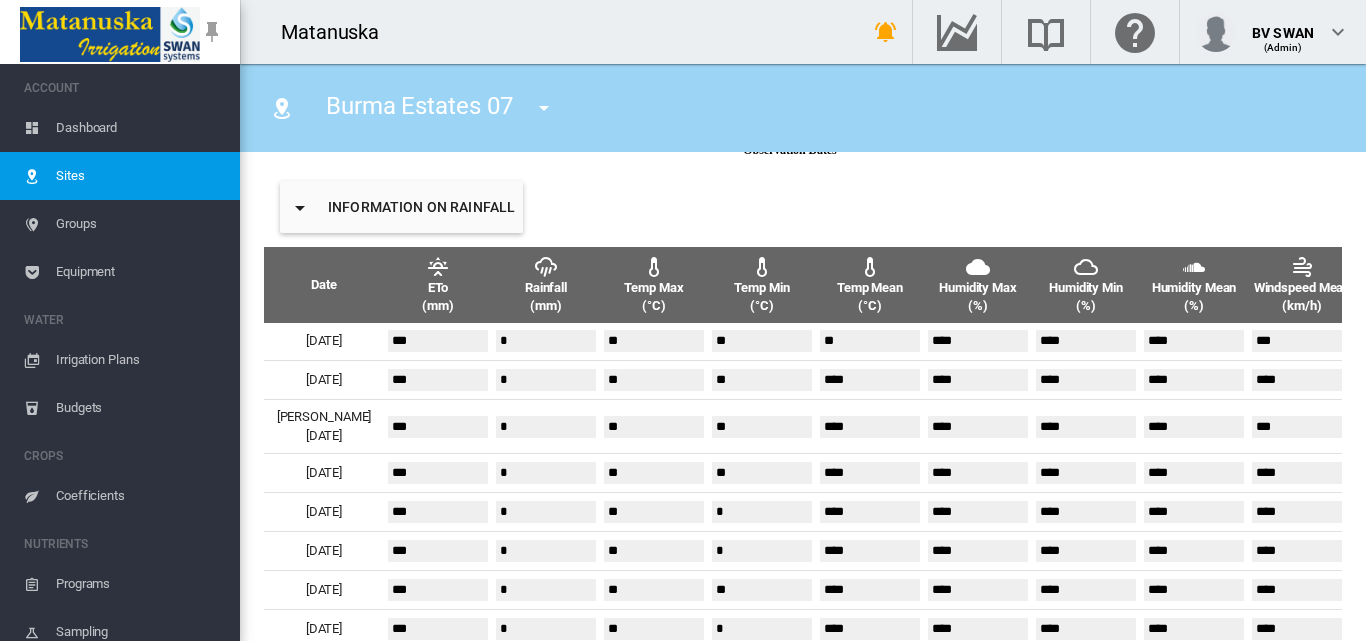 scroll, scrollTop: 600, scrollLeft: 0, axis: vertical 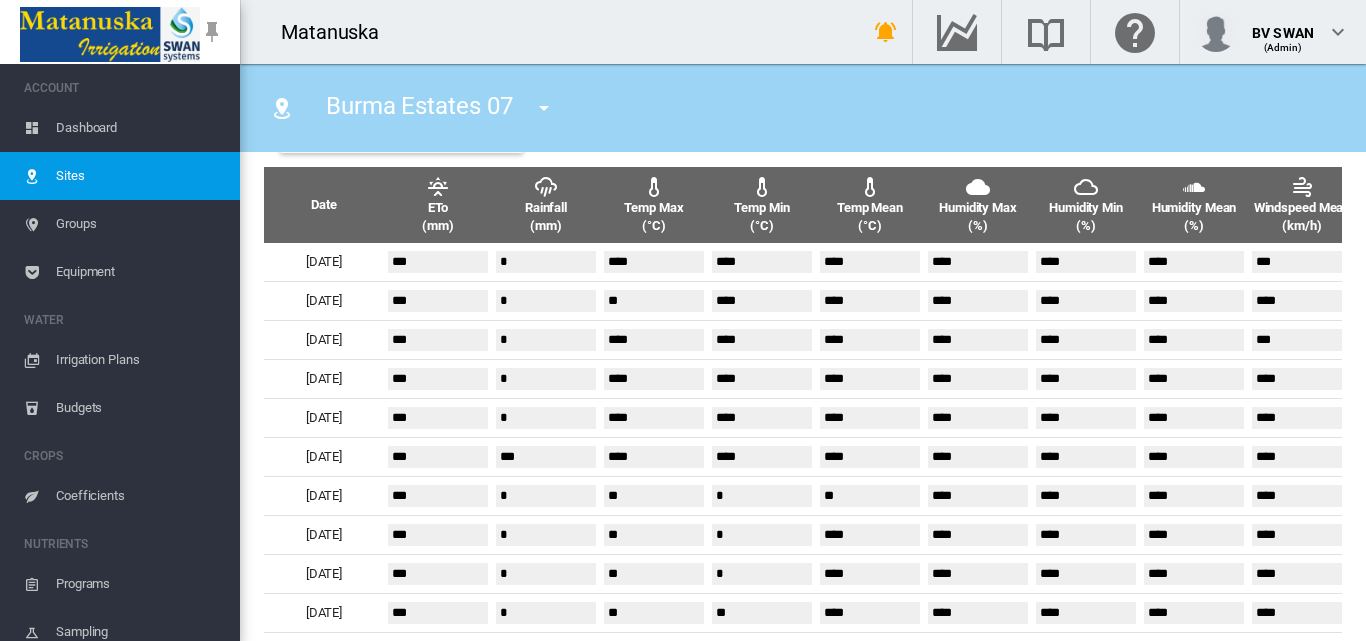 click at bounding box center [544, 108] 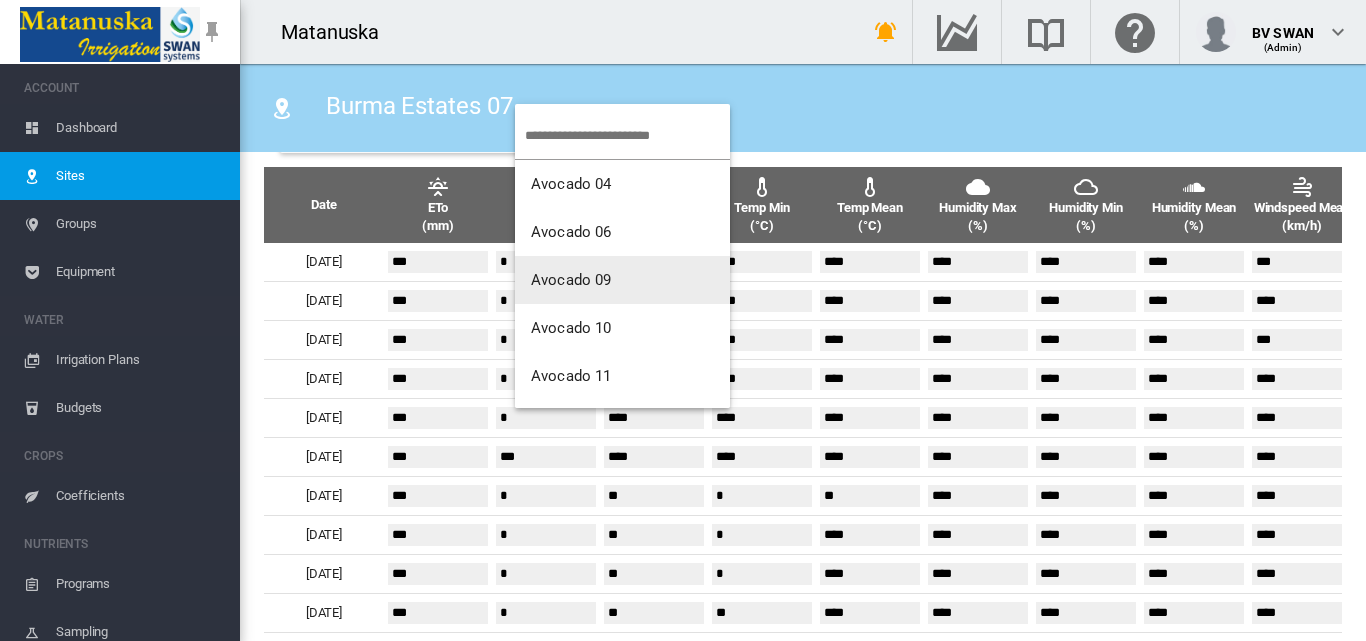 scroll, scrollTop: 400, scrollLeft: 0, axis: vertical 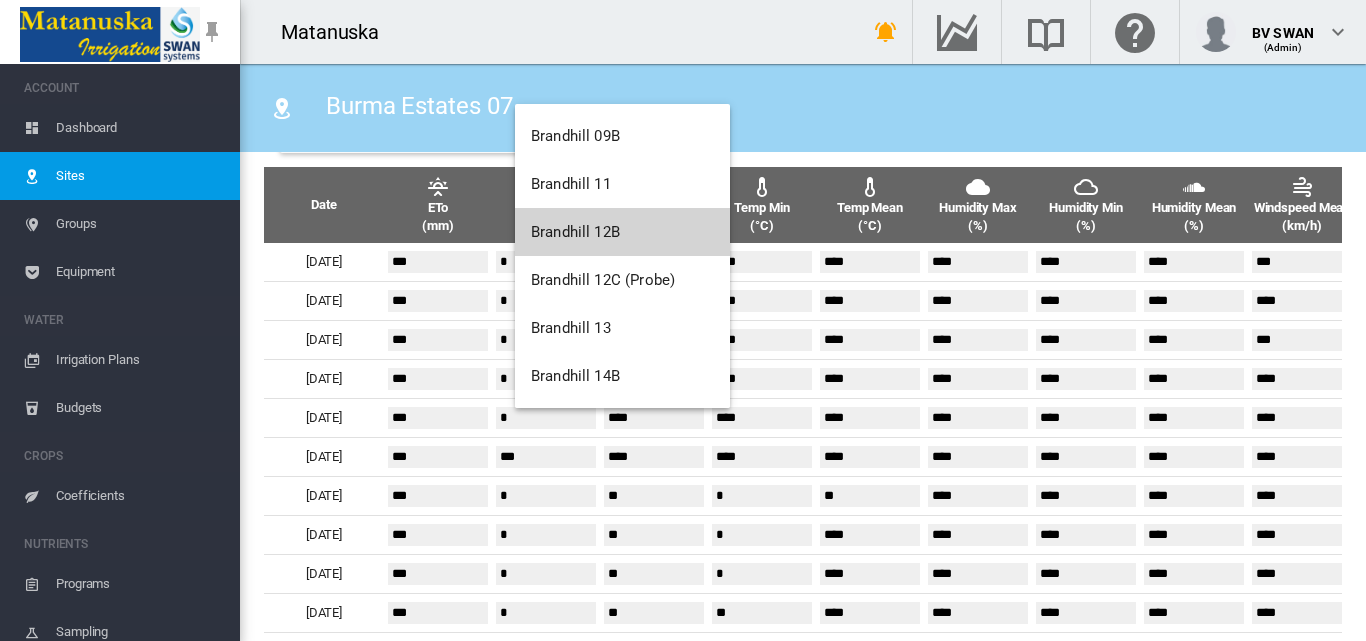 click on "Brandhill 12B" at bounding box center [575, 232] 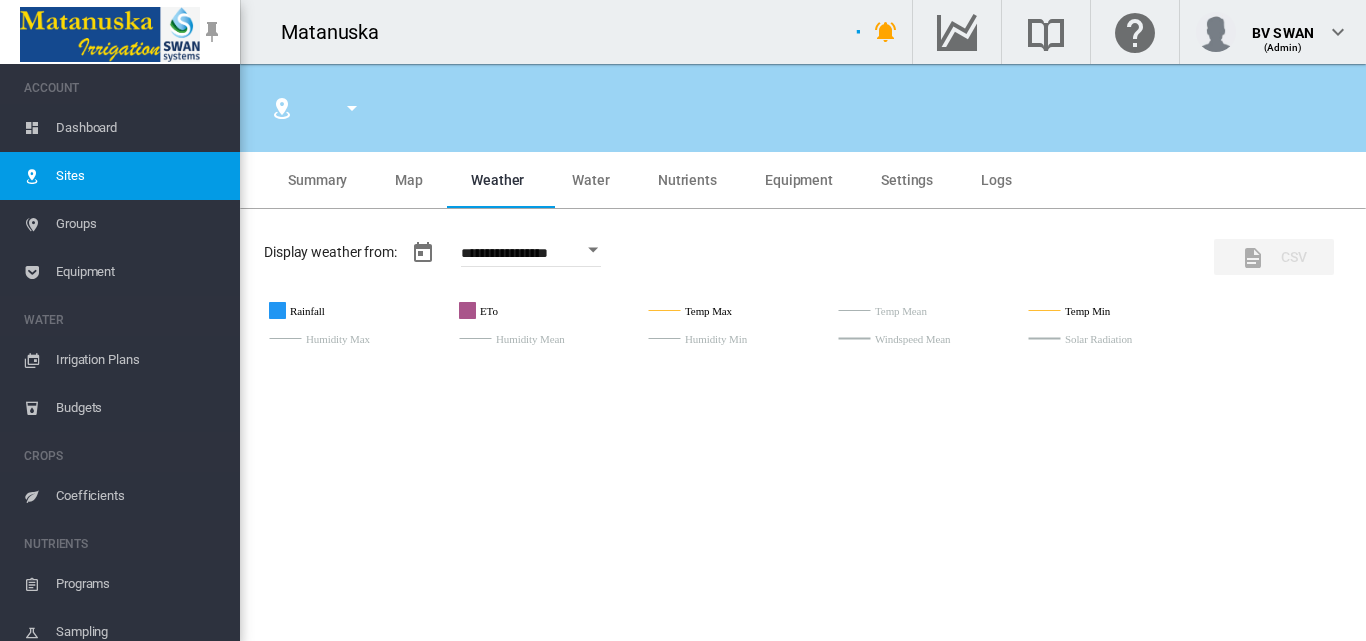 type on "*****" 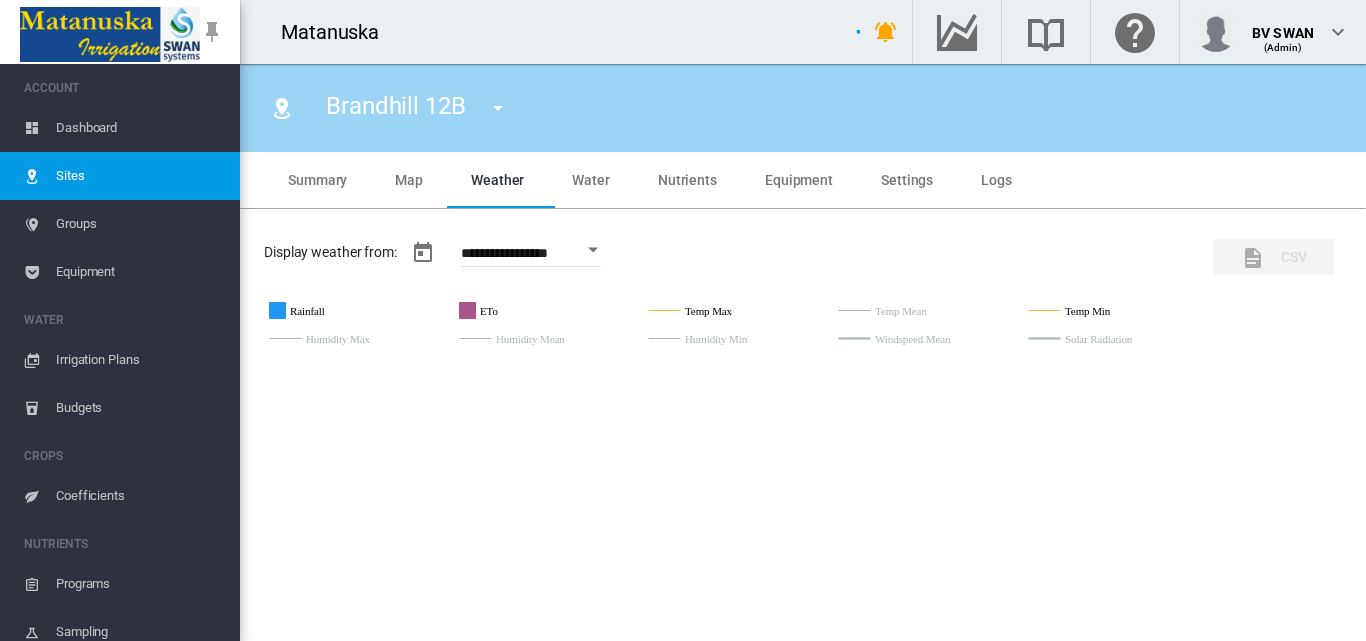 type on "**********" 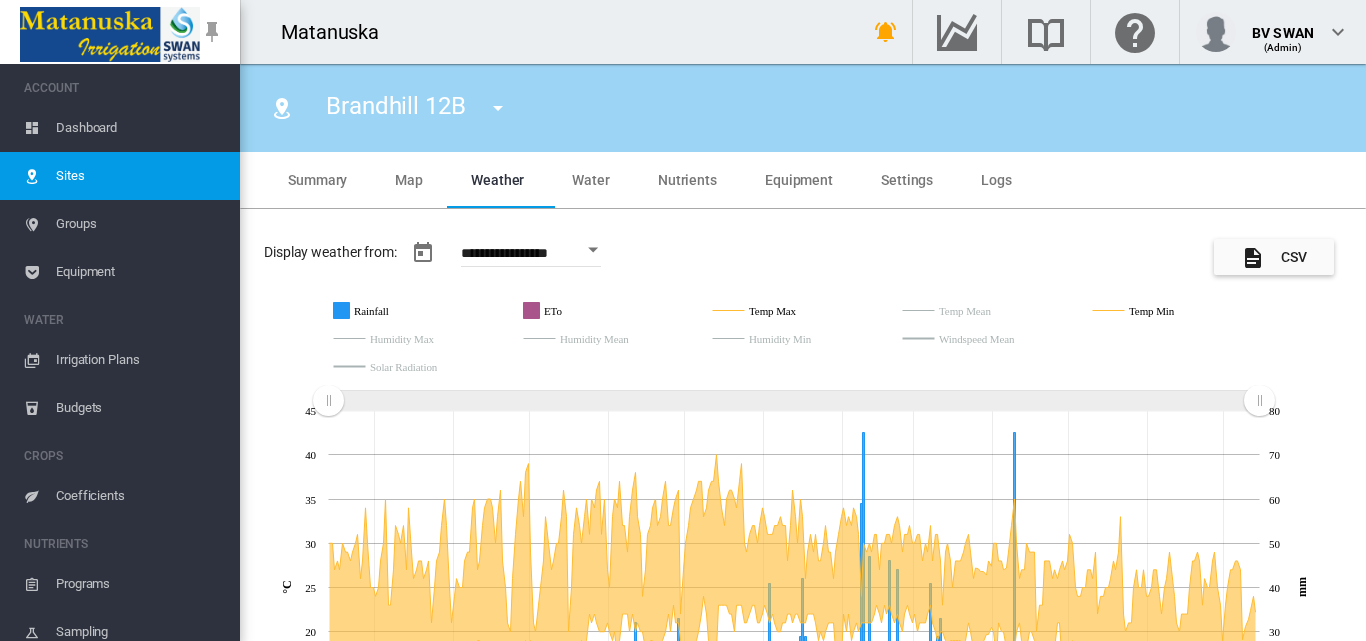 scroll, scrollTop: 784, scrollLeft: 0, axis: vertical 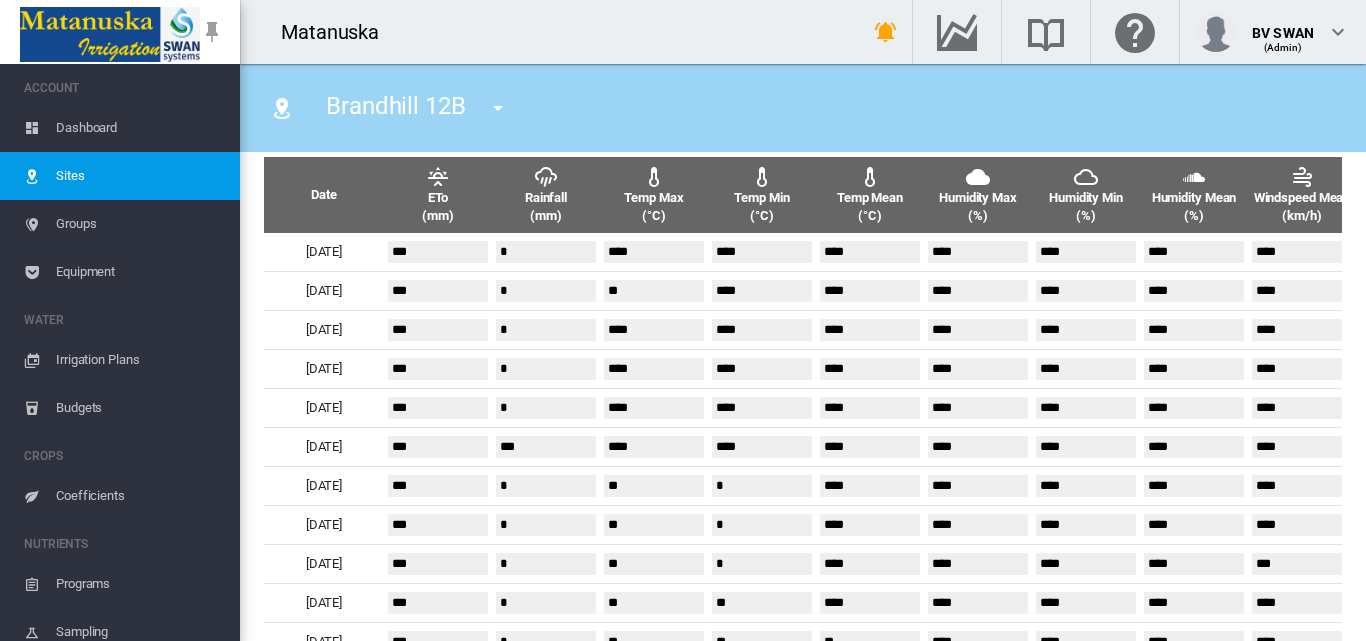 click at bounding box center [498, 108] 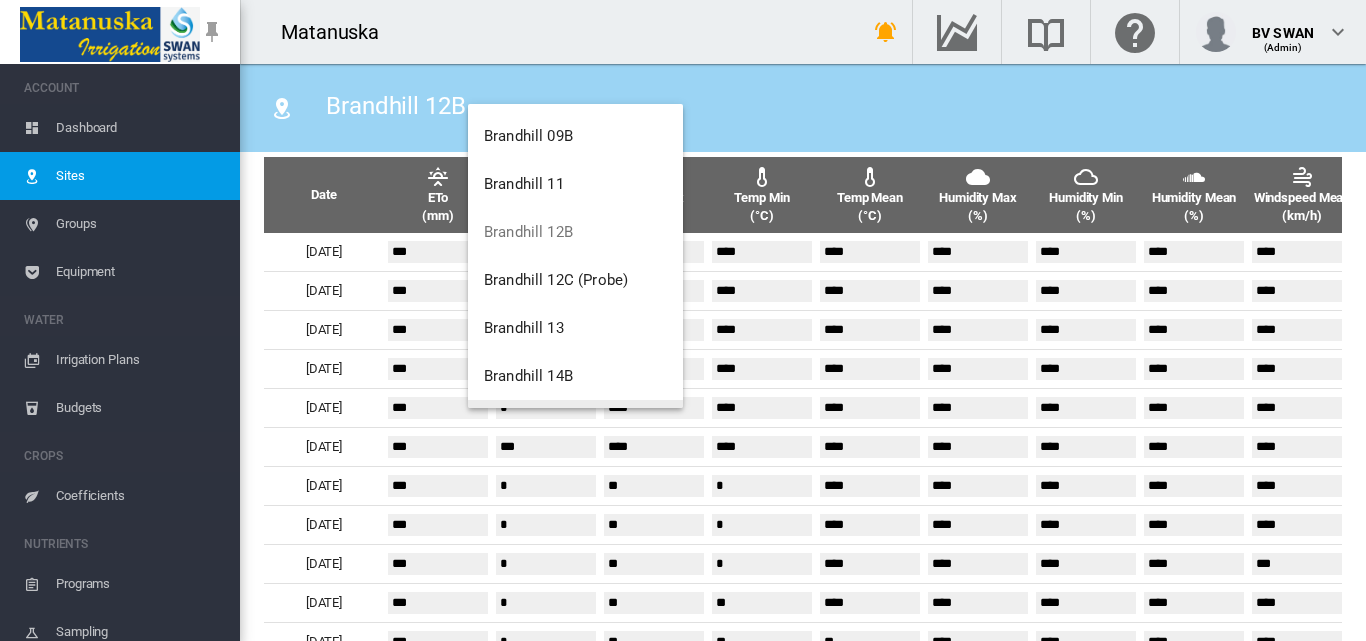 scroll, scrollTop: 1500, scrollLeft: 0, axis: vertical 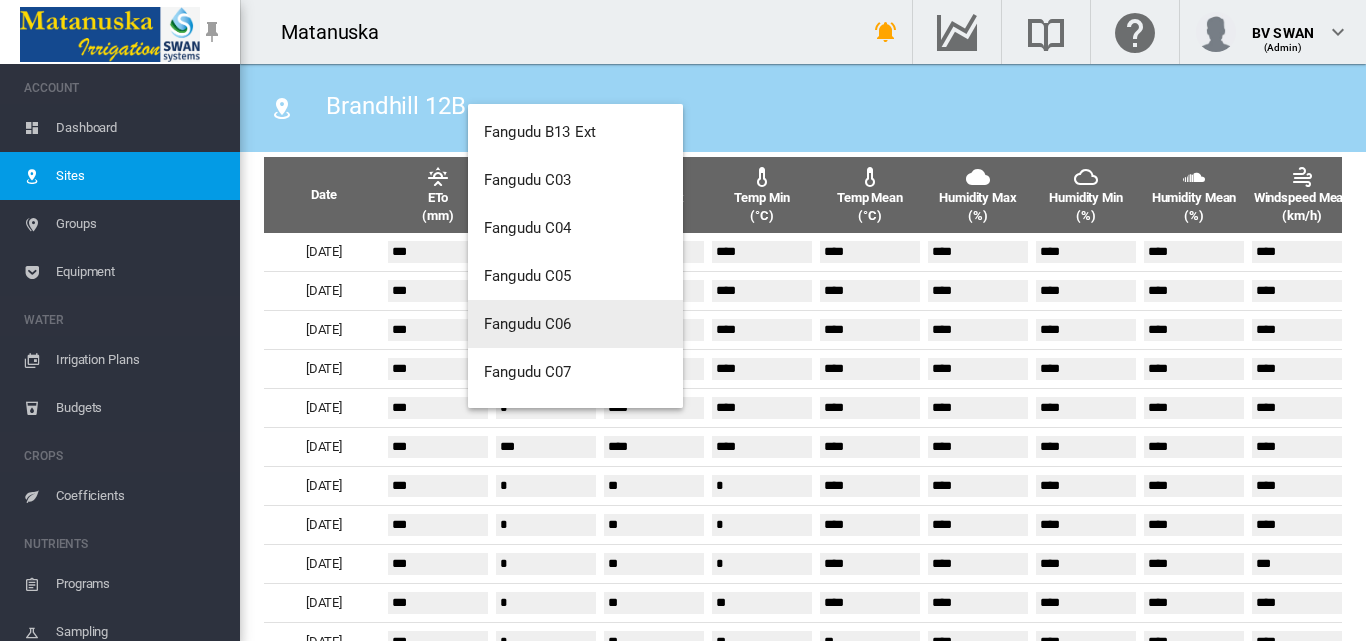 click on "Fangudu C06" at bounding box center (575, 324) 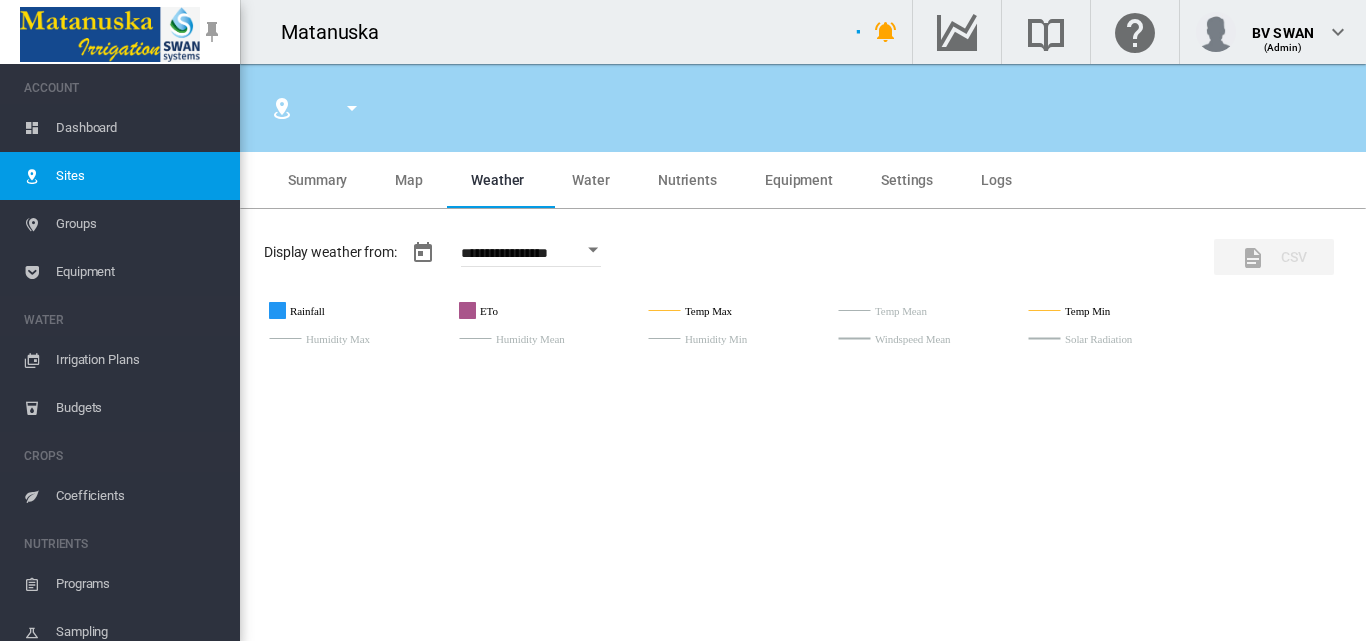 type on "**********" 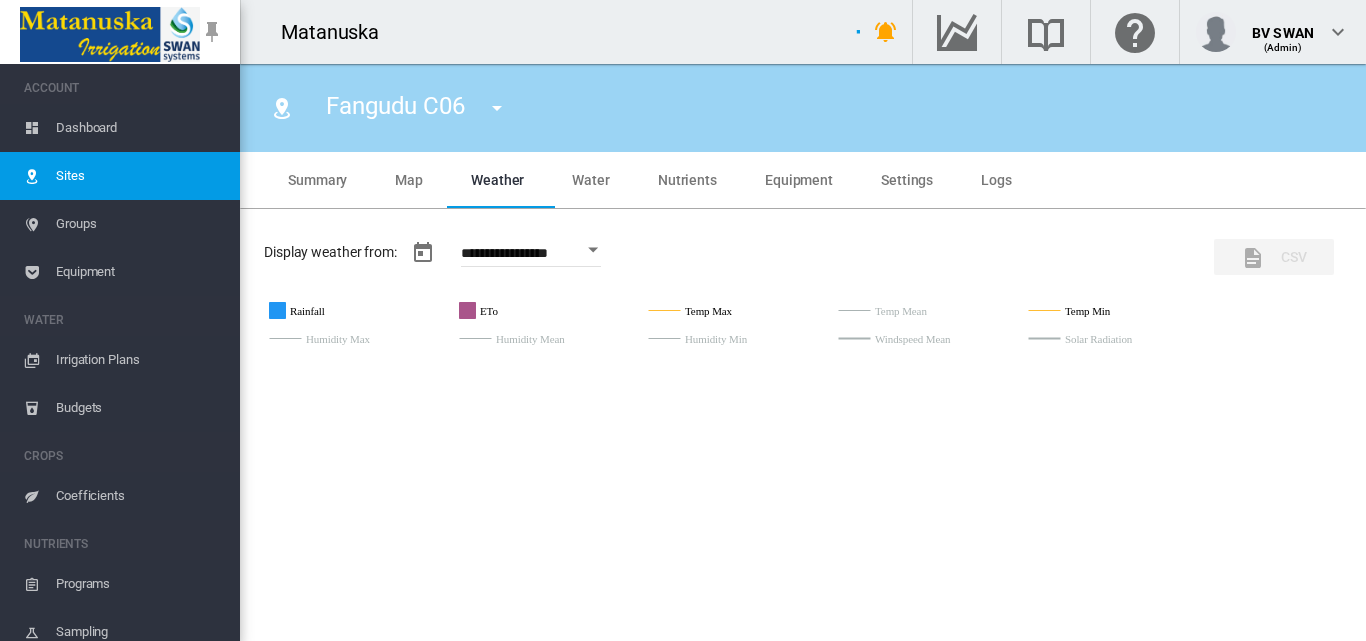 type on "*****" 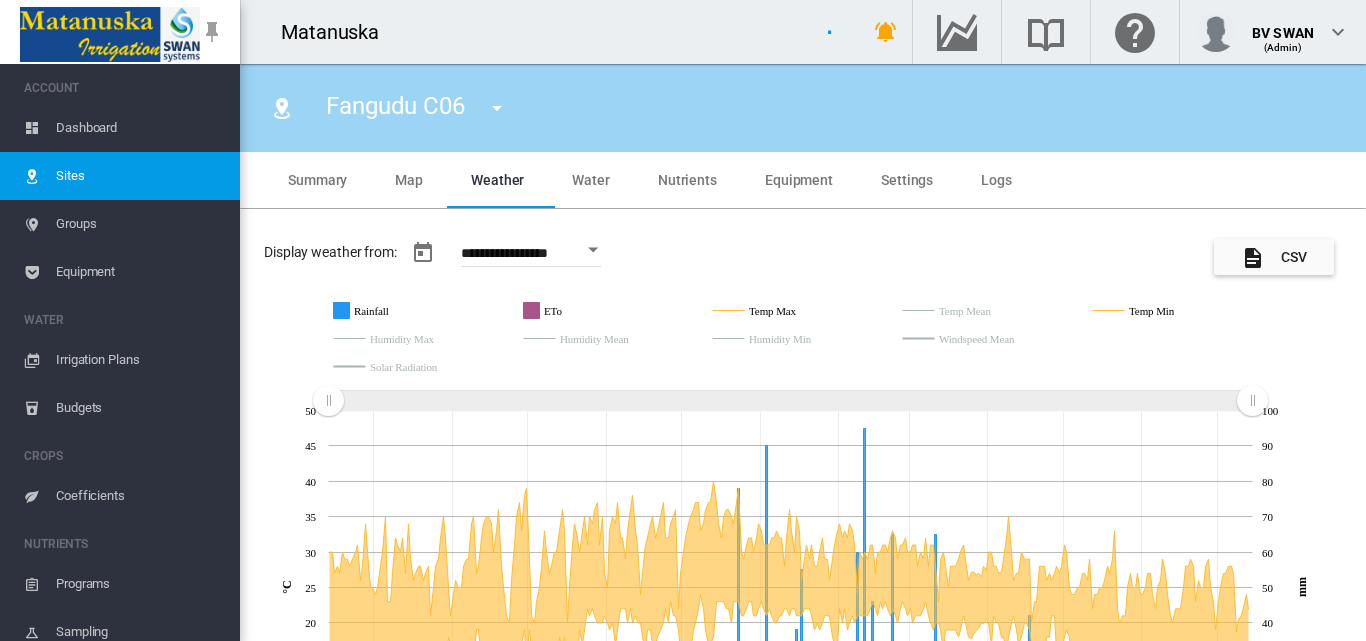 scroll, scrollTop: 700, scrollLeft: 0, axis: vertical 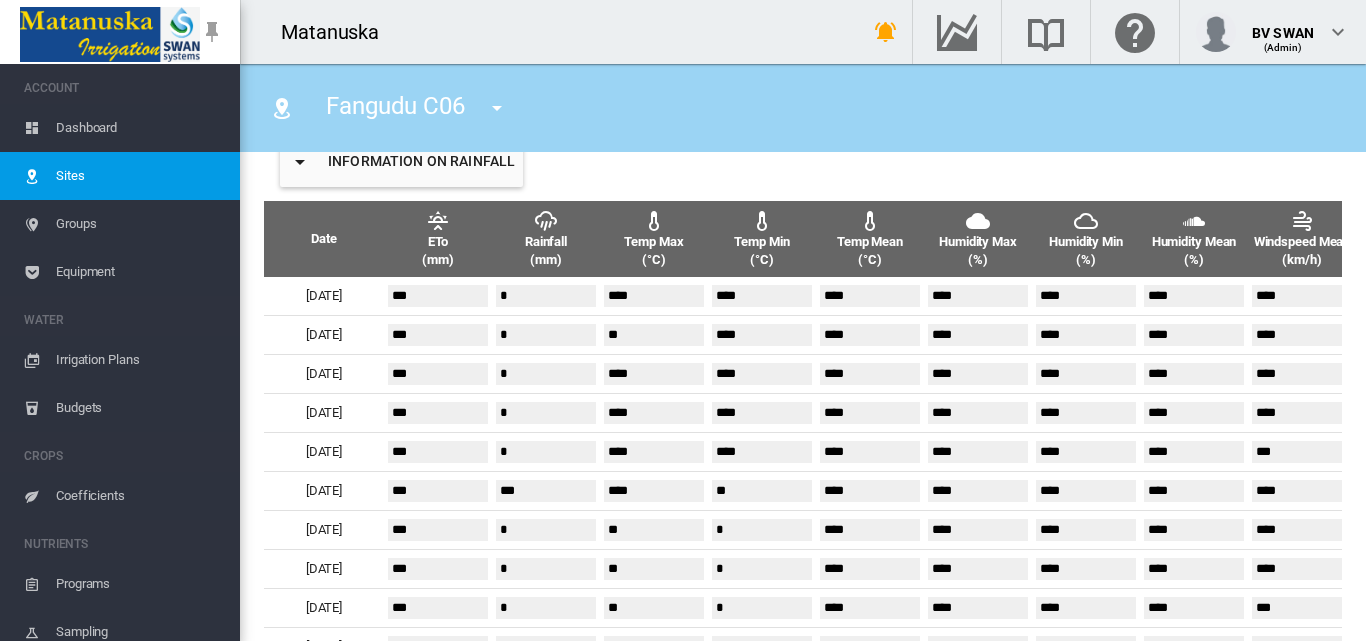 click at bounding box center [497, 108] 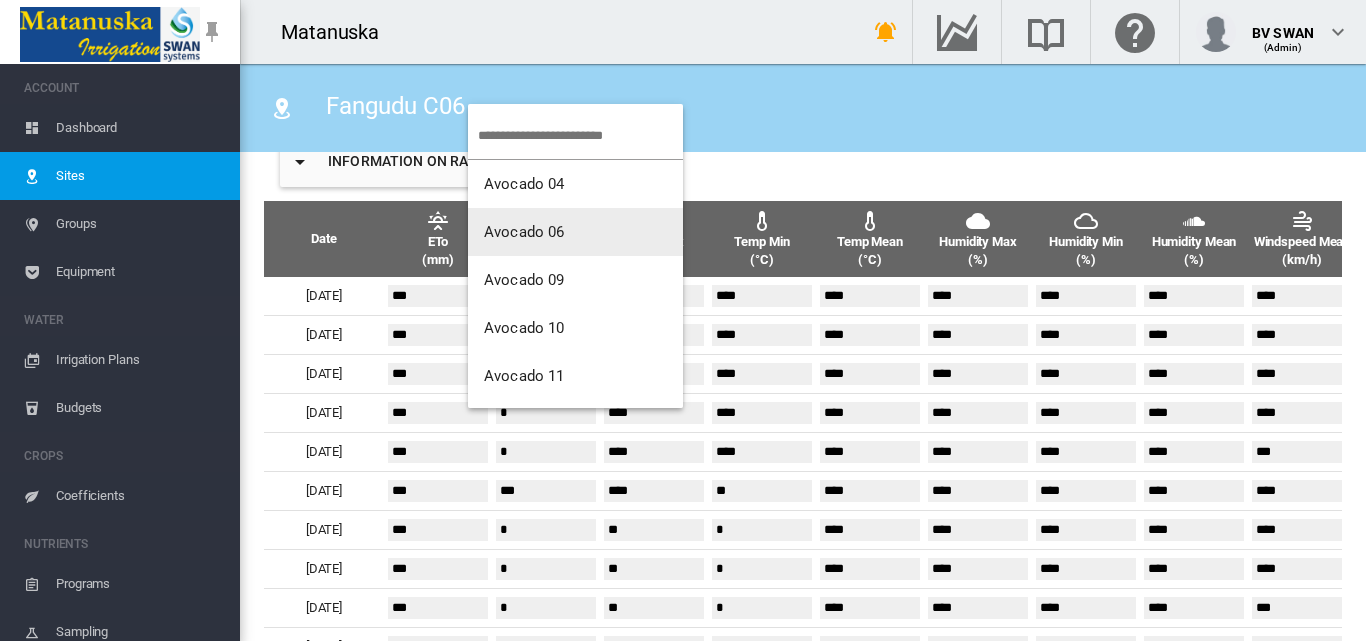 scroll, scrollTop: 703, scrollLeft: 0, axis: vertical 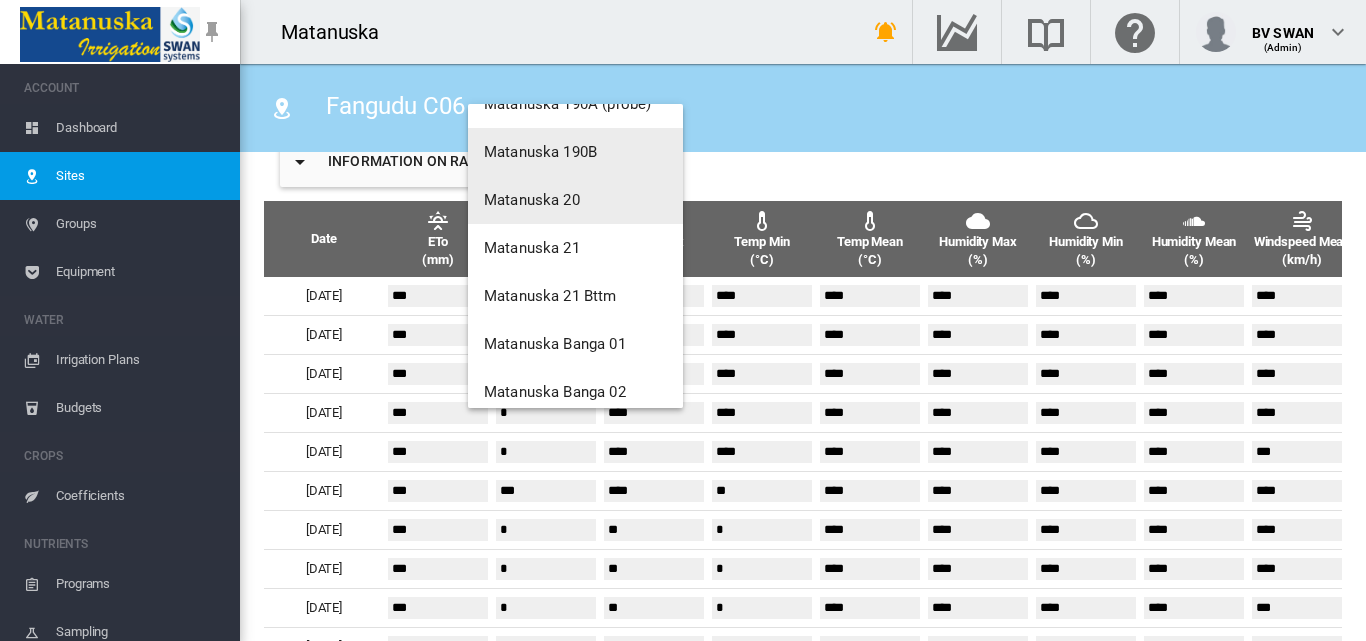 click on "Matanuska 190B" at bounding box center [540, 152] 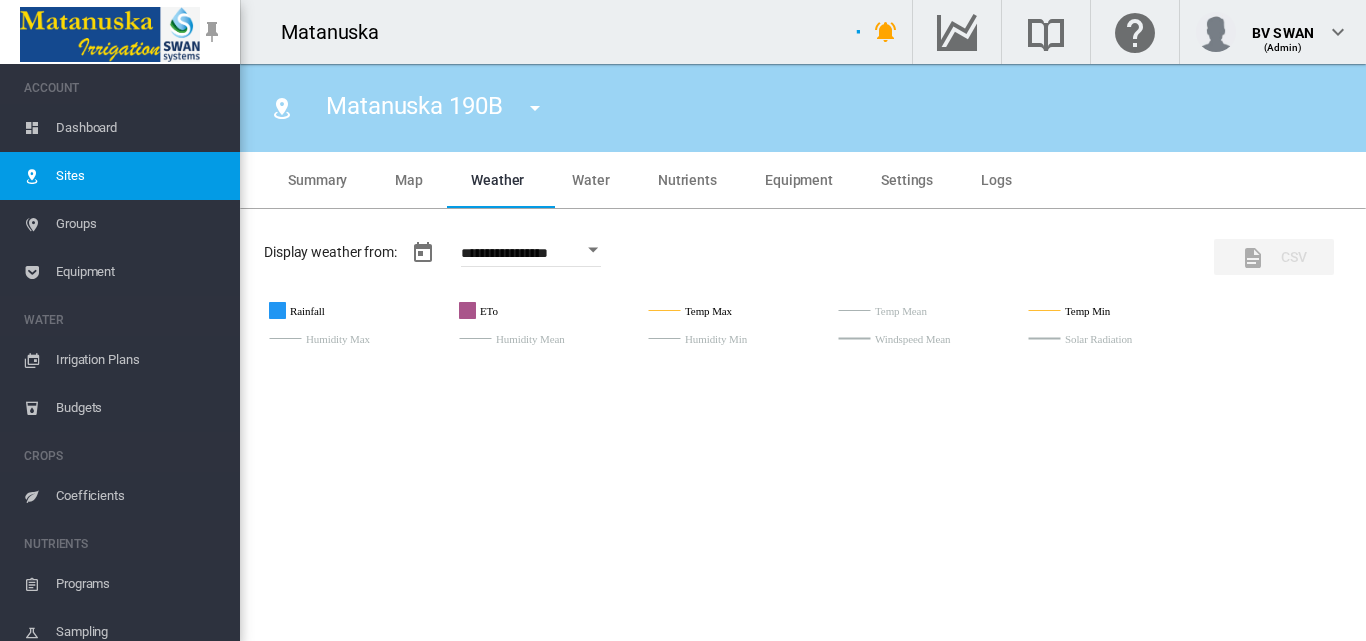 type on "**********" 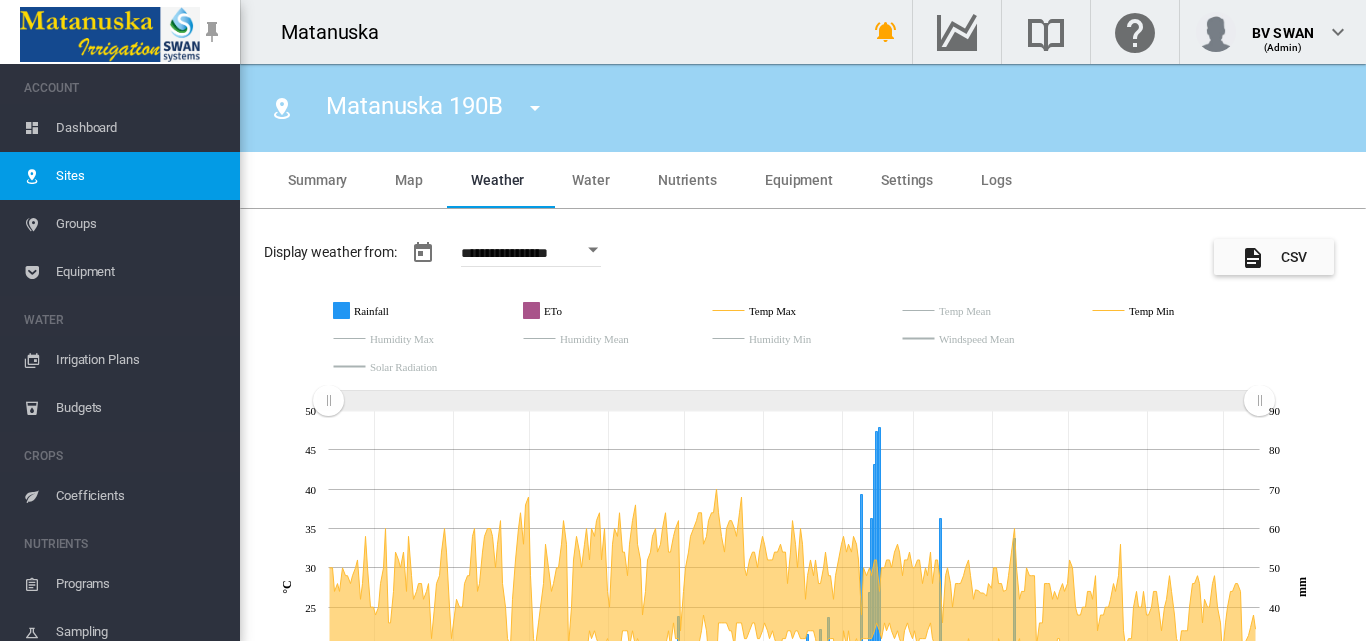 scroll, scrollTop: 700, scrollLeft: 0, axis: vertical 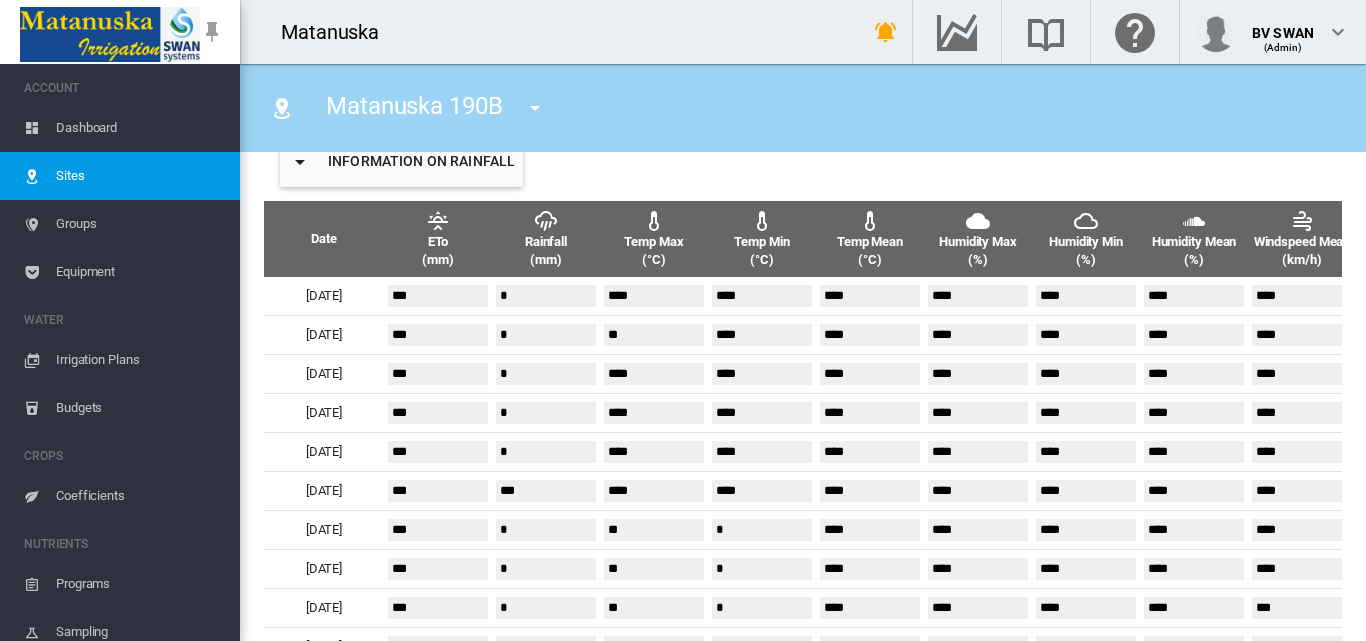 click at bounding box center [535, 108] 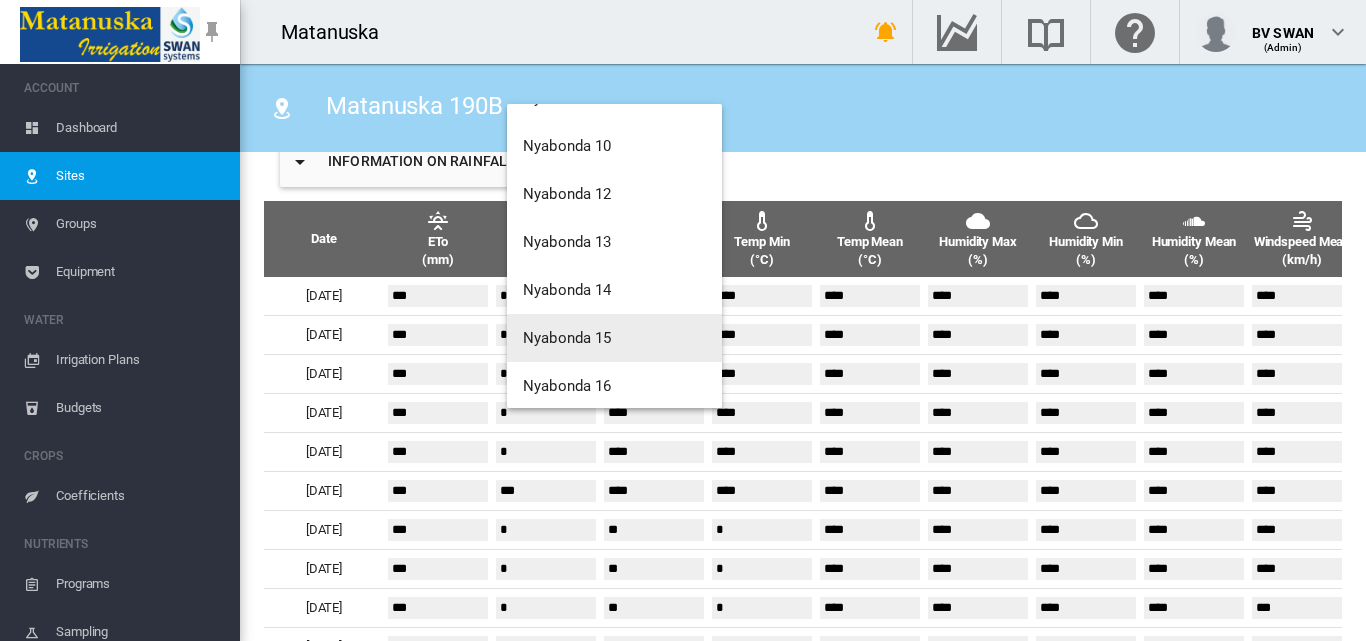 scroll, scrollTop: 4823, scrollLeft: 0, axis: vertical 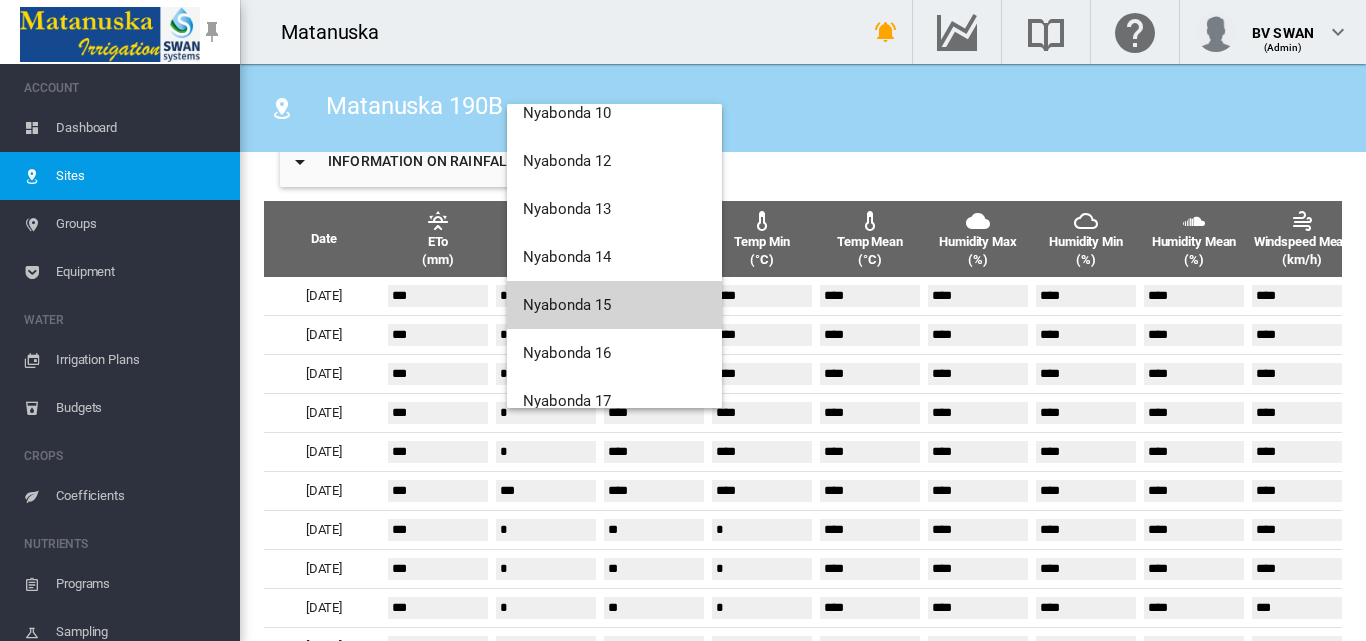 click on "Nyabonda 15" at bounding box center [567, 305] 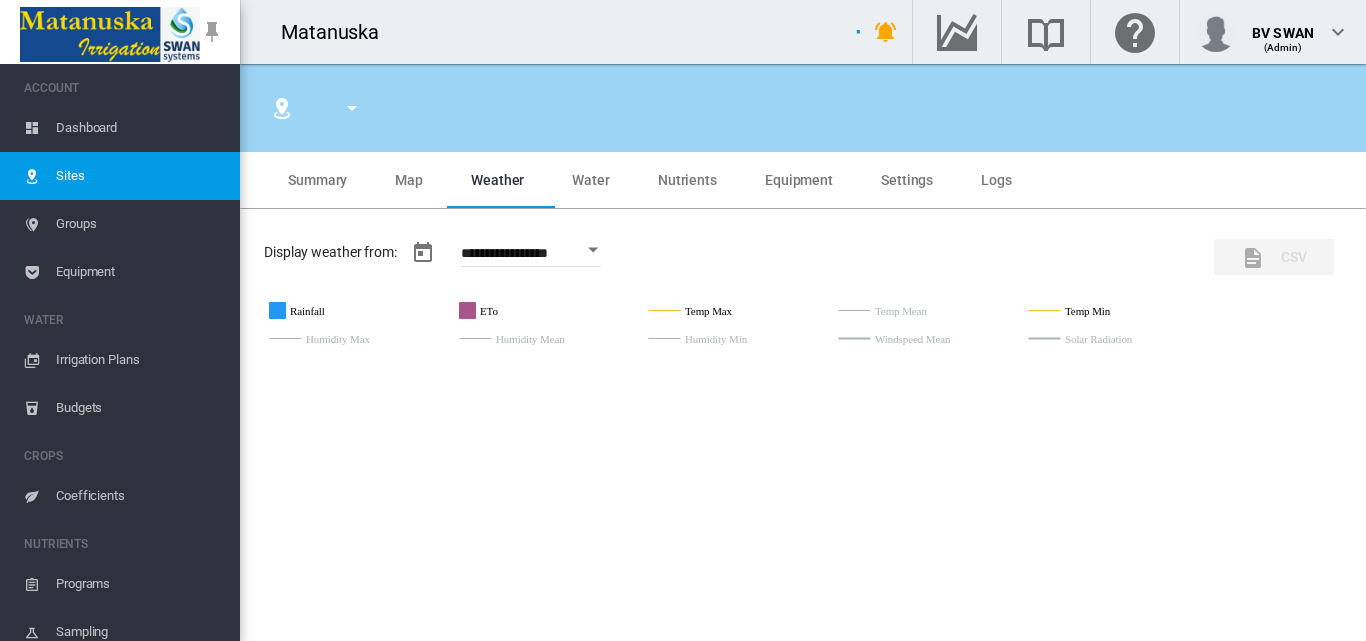 type on "*****" 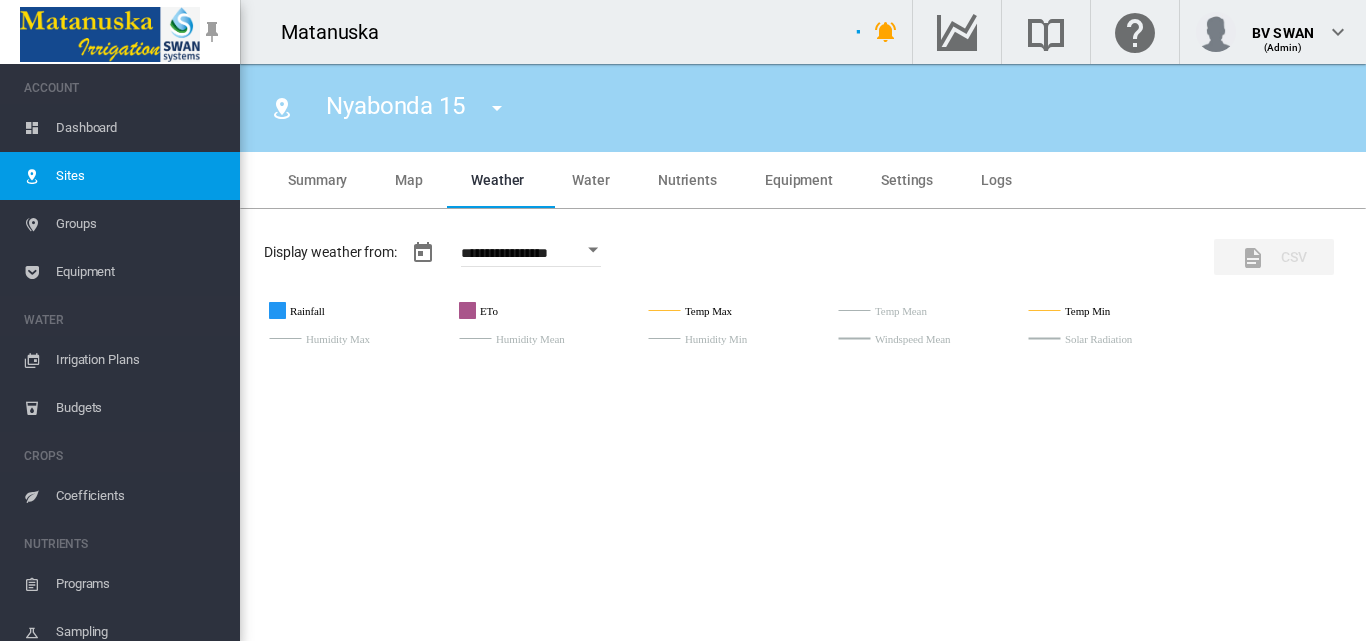 type on "**********" 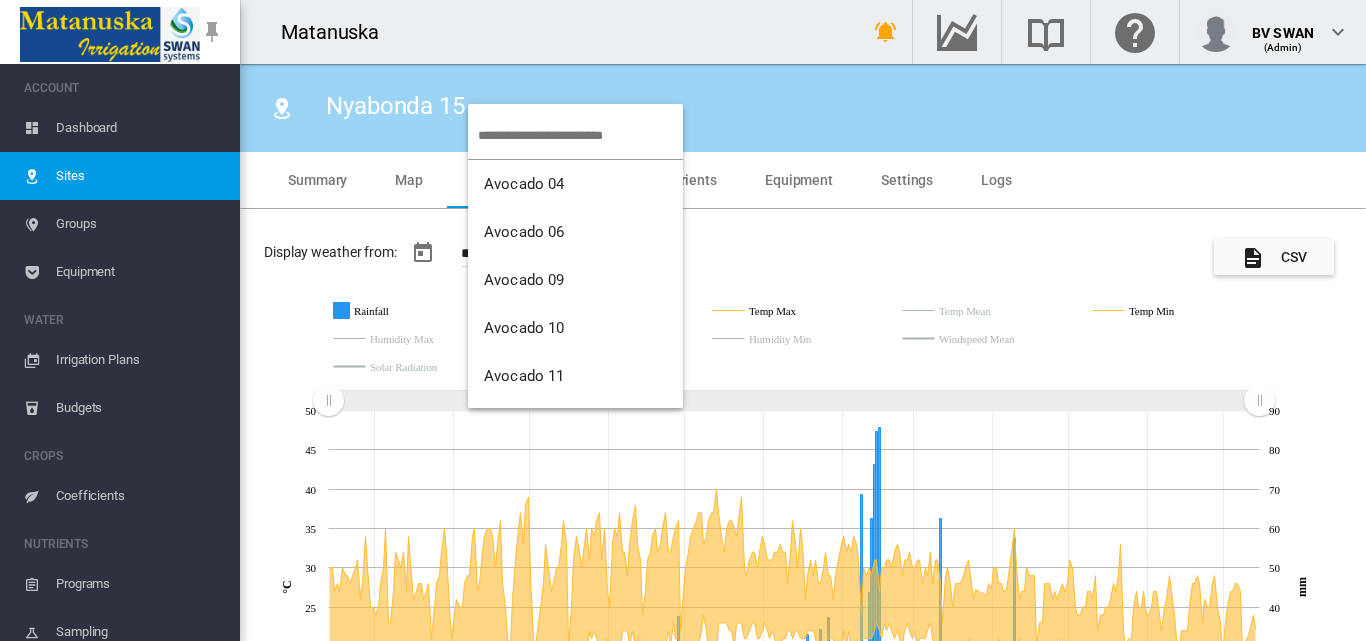 scroll, scrollTop: 7318, scrollLeft: 0, axis: vertical 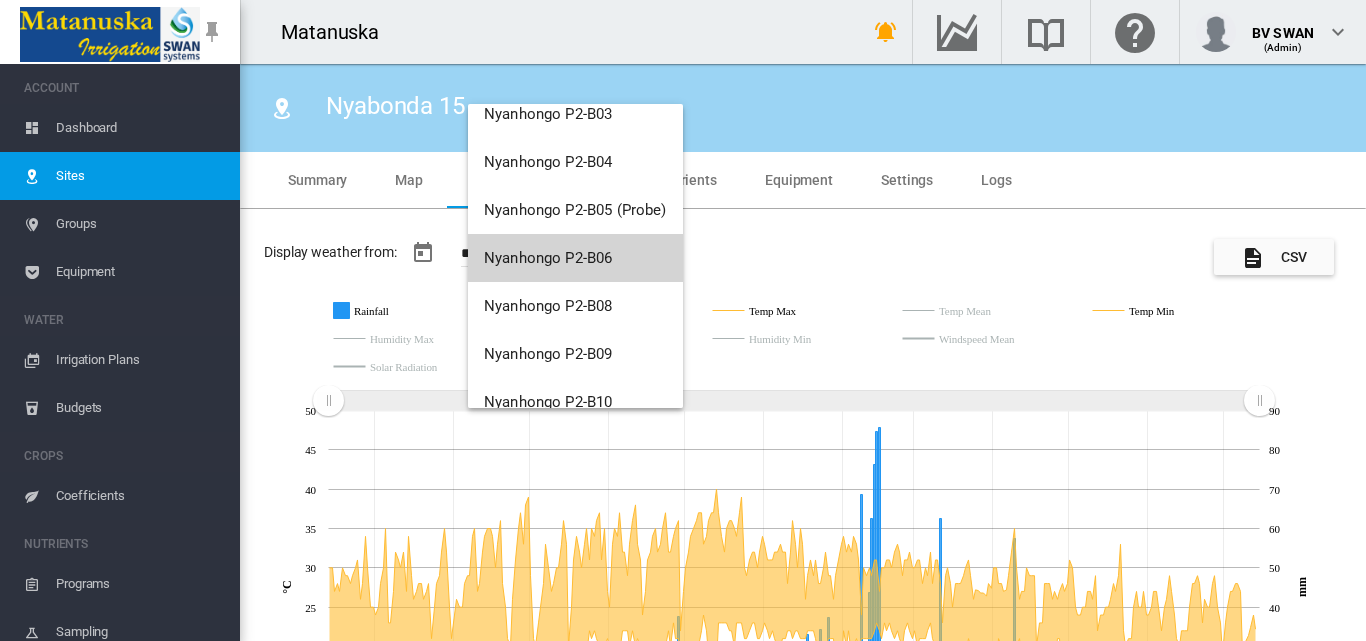 click on "Nyanhongo P2-B06" at bounding box center (548, 258) 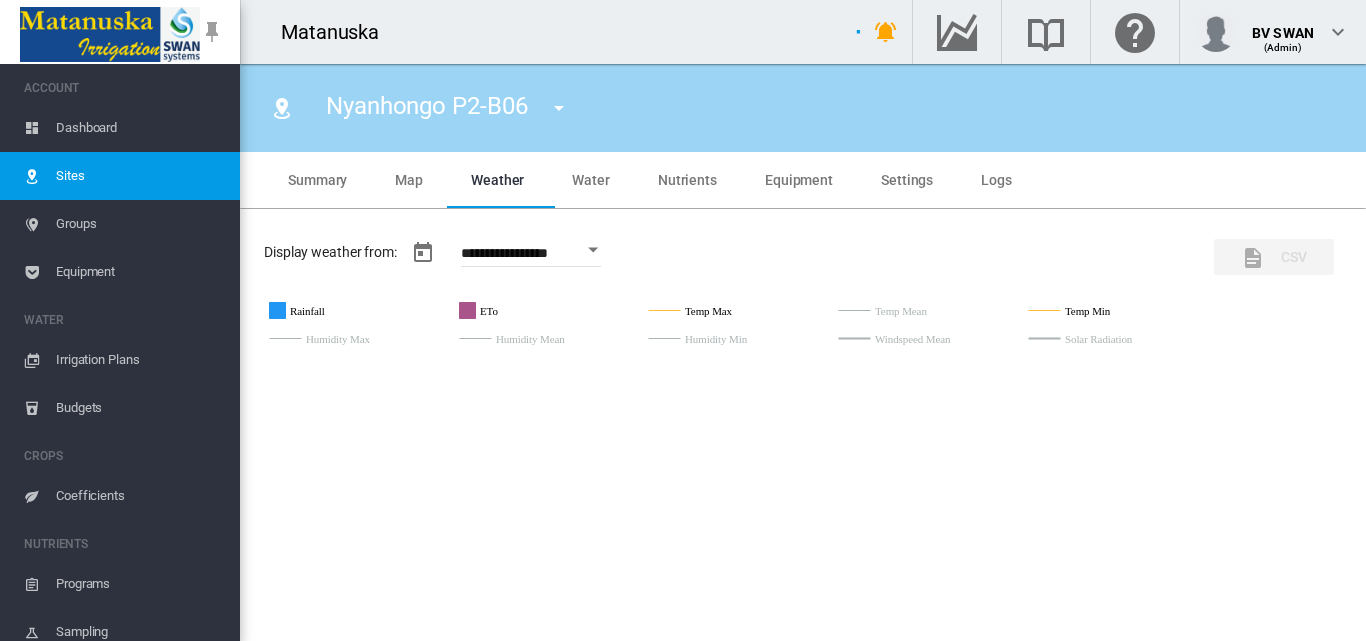 type on "**********" 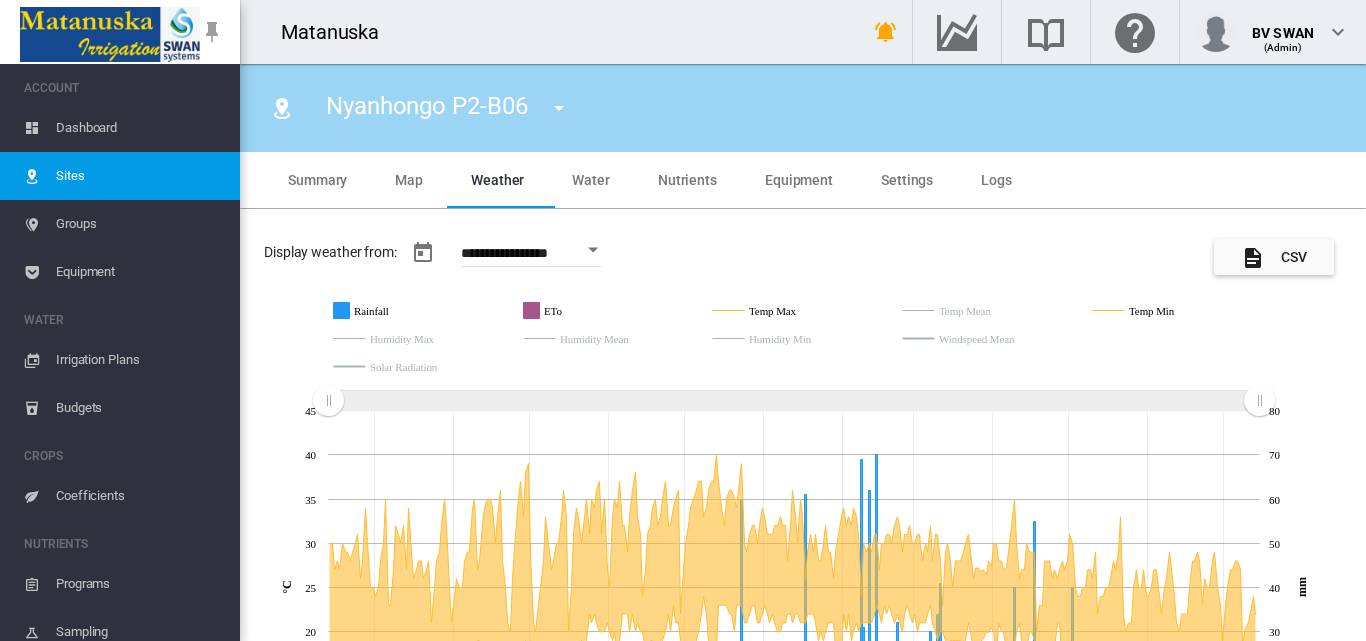 scroll, scrollTop: 784, scrollLeft: 0, axis: vertical 